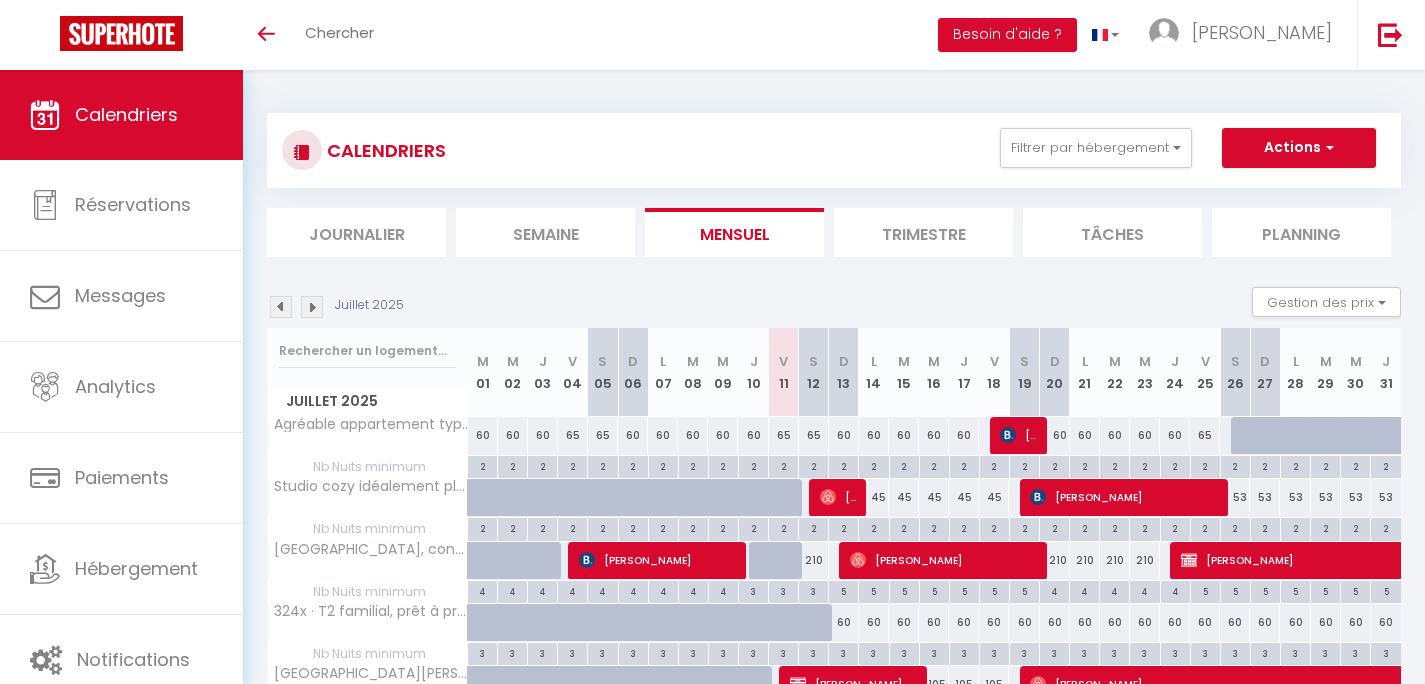 scroll, scrollTop: 0, scrollLeft: 0, axis: both 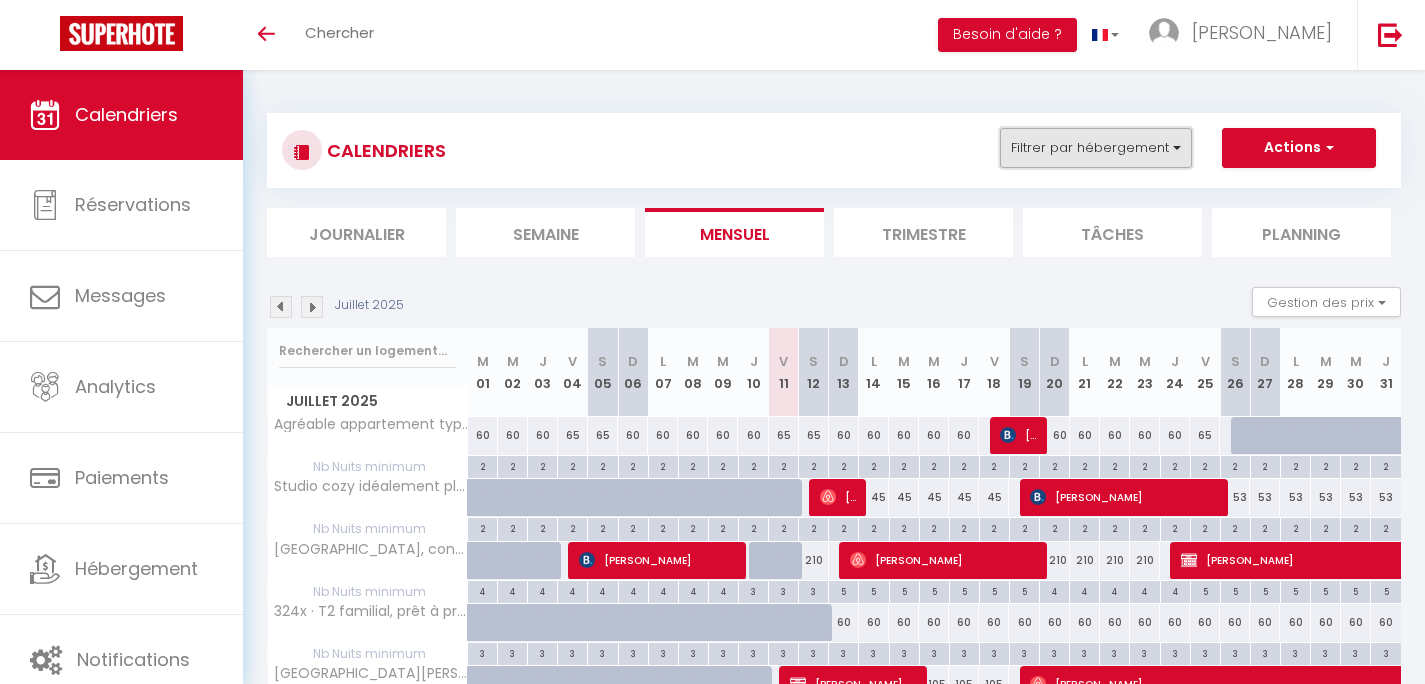 click on "Filtrer par hébergement" at bounding box center [1096, 148] 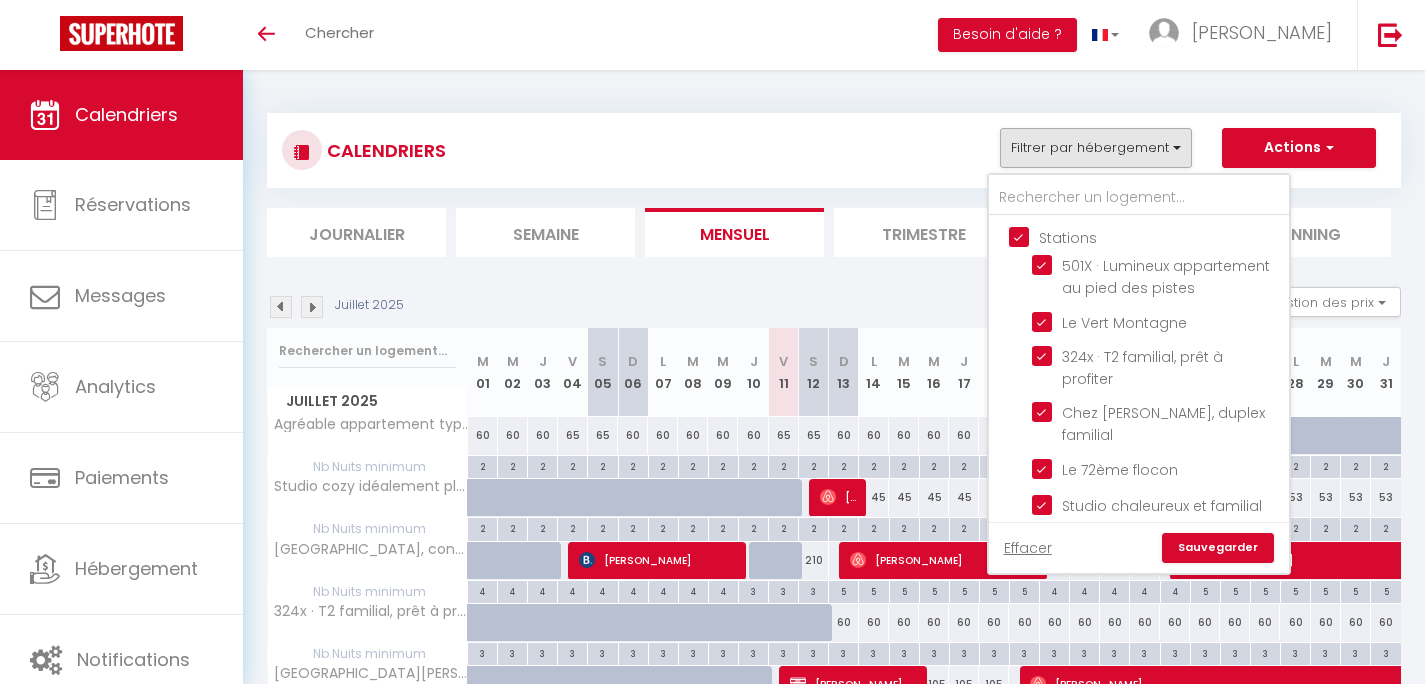 click on "Stations" at bounding box center [1159, 236] 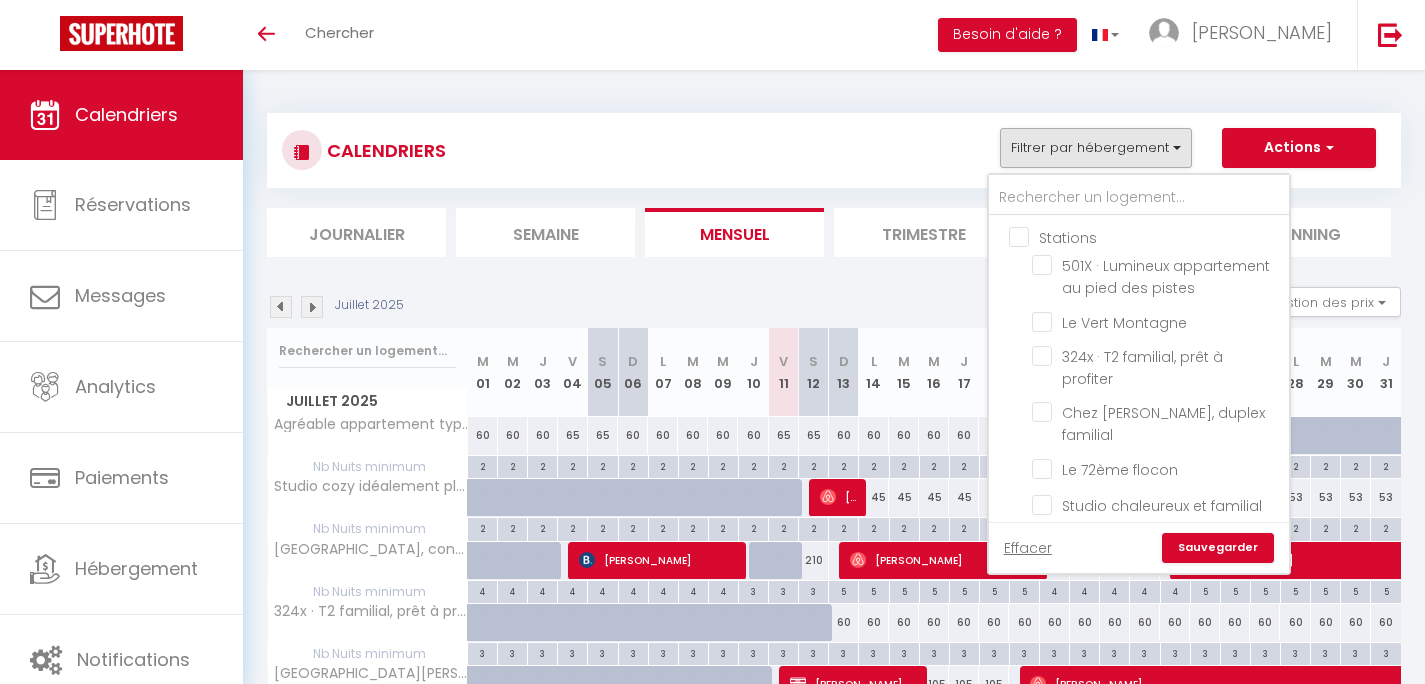 checkbox on "false" 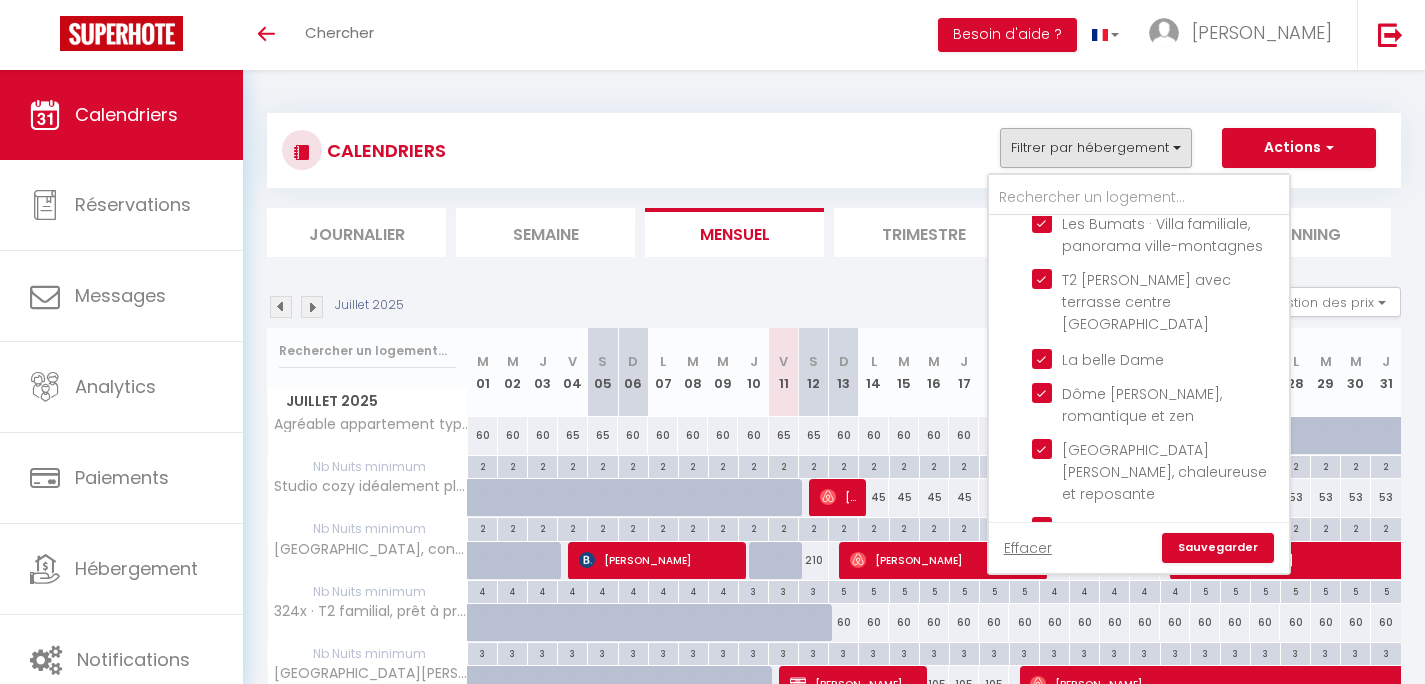 scroll, scrollTop: 714, scrollLeft: 0, axis: vertical 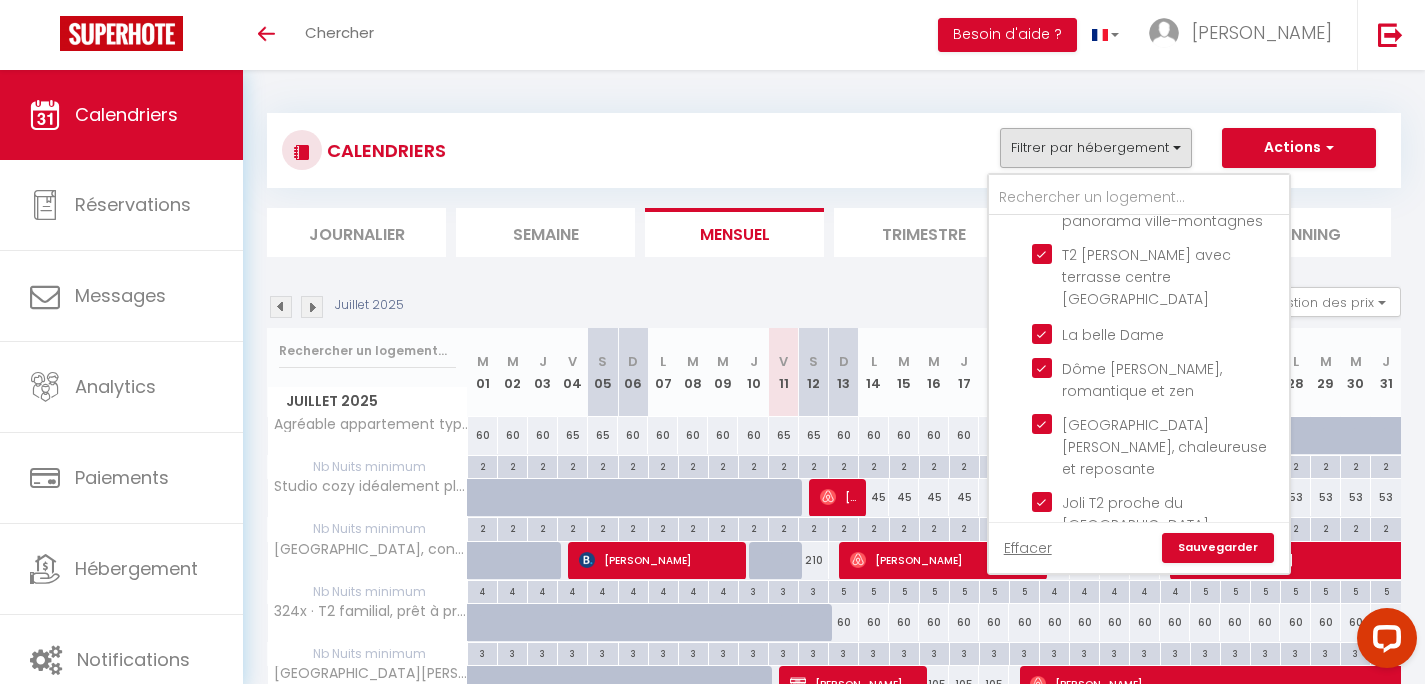 click on "Sauvegarder" at bounding box center [1218, 548] 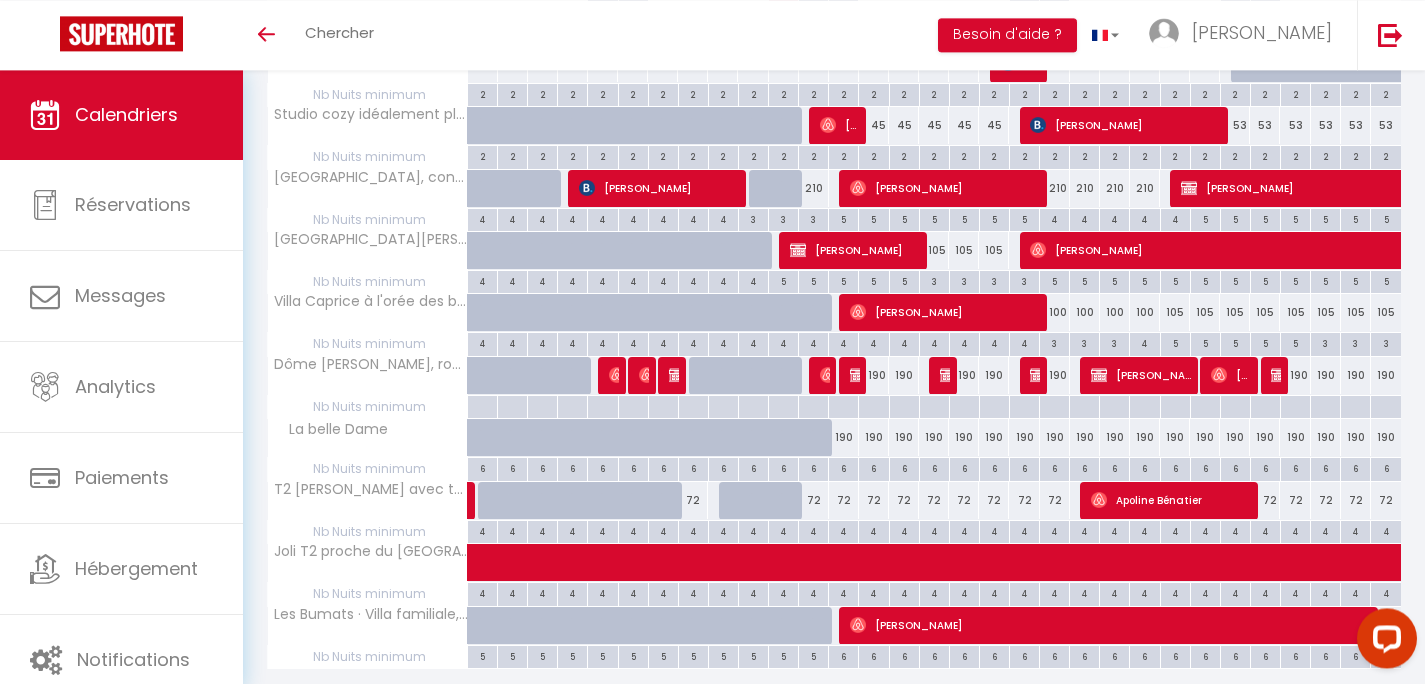 scroll, scrollTop: 375, scrollLeft: 0, axis: vertical 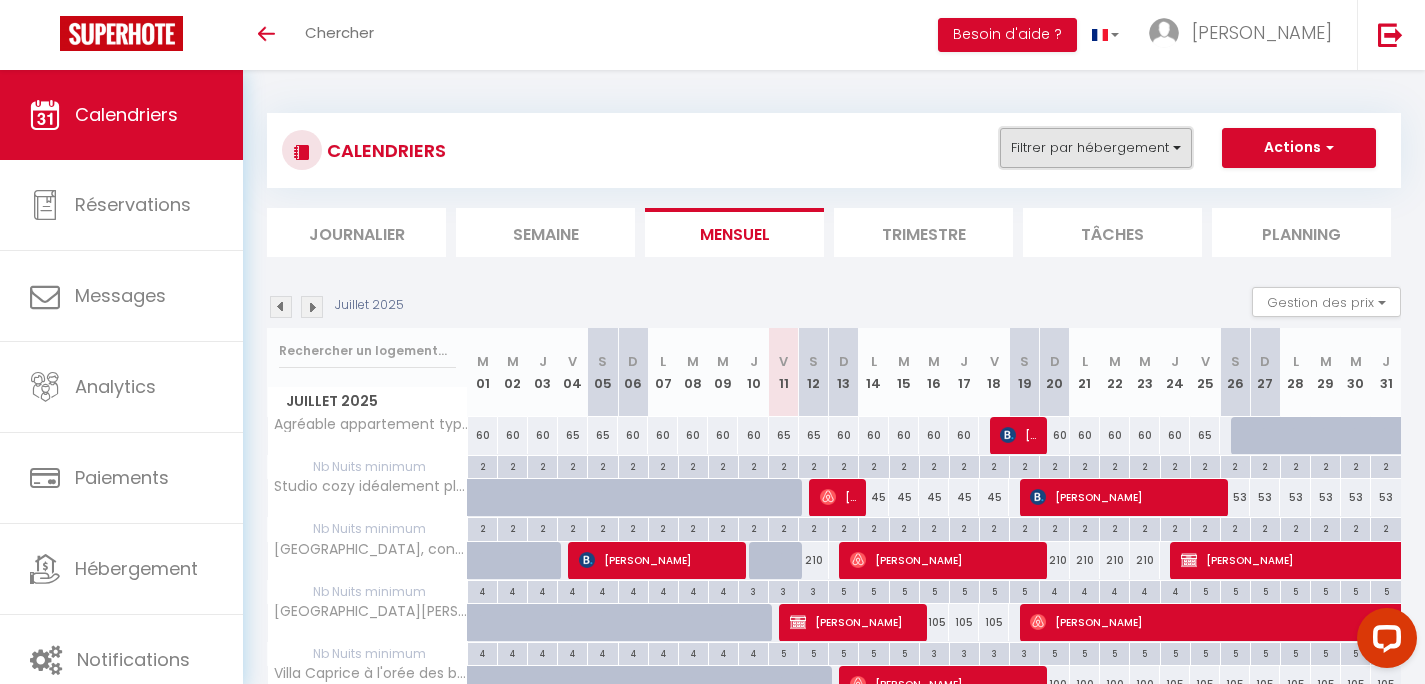 click on "Filtrer par hébergement" at bounding box center [1096, 148] 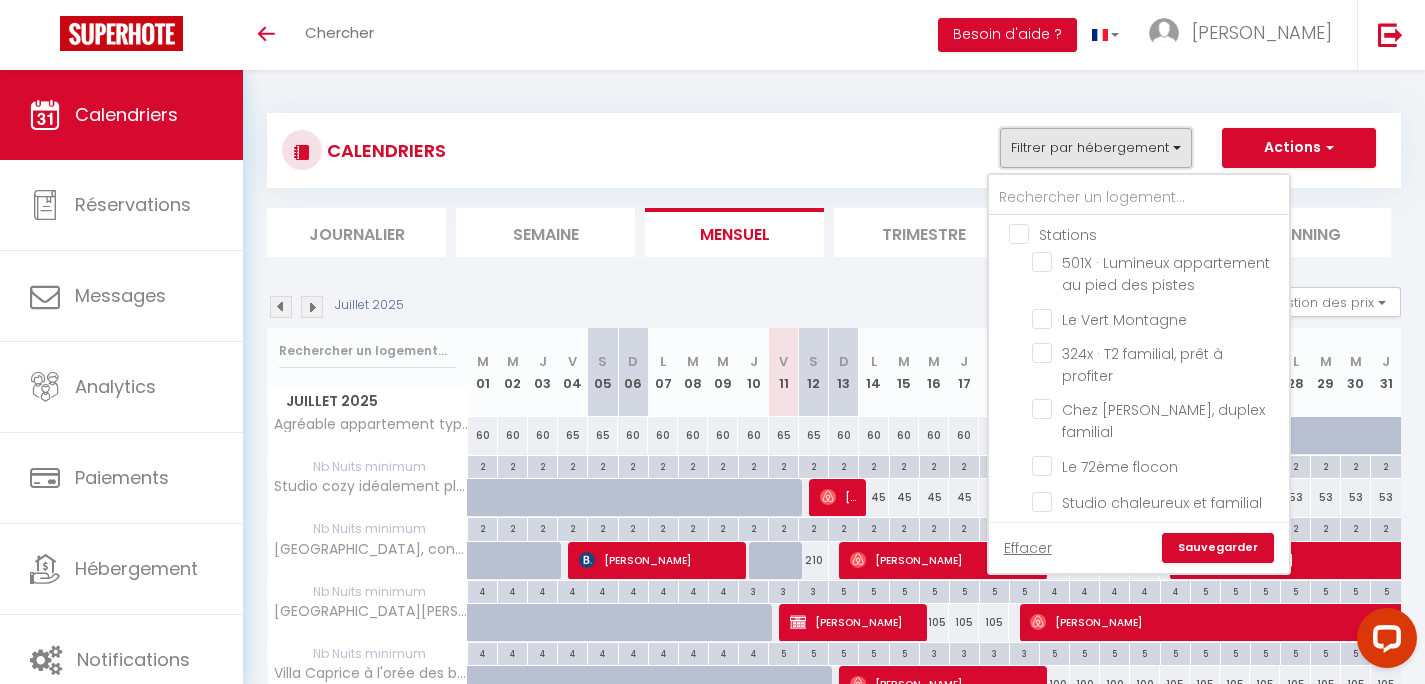 scroll, scrollTop: 0, scrollLeft: 0, axis: both 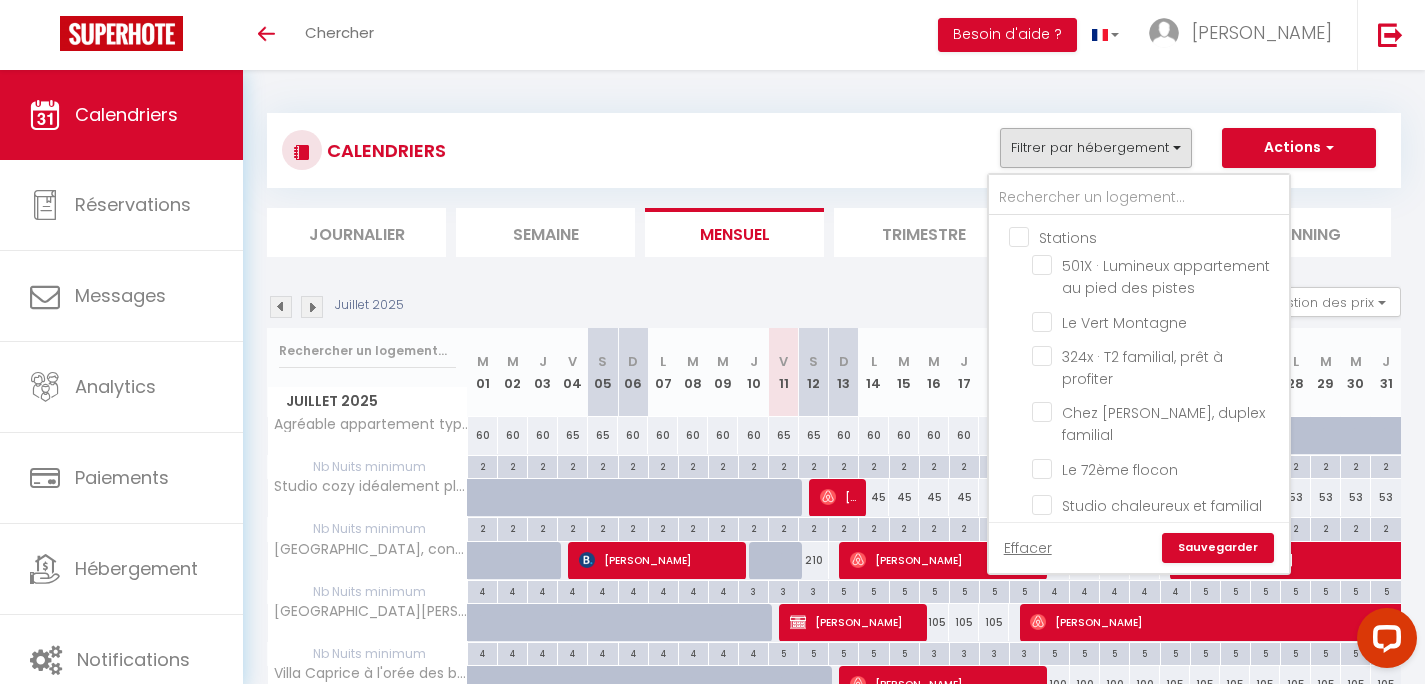 click on "Stations" at bounding box center (1159, 236) 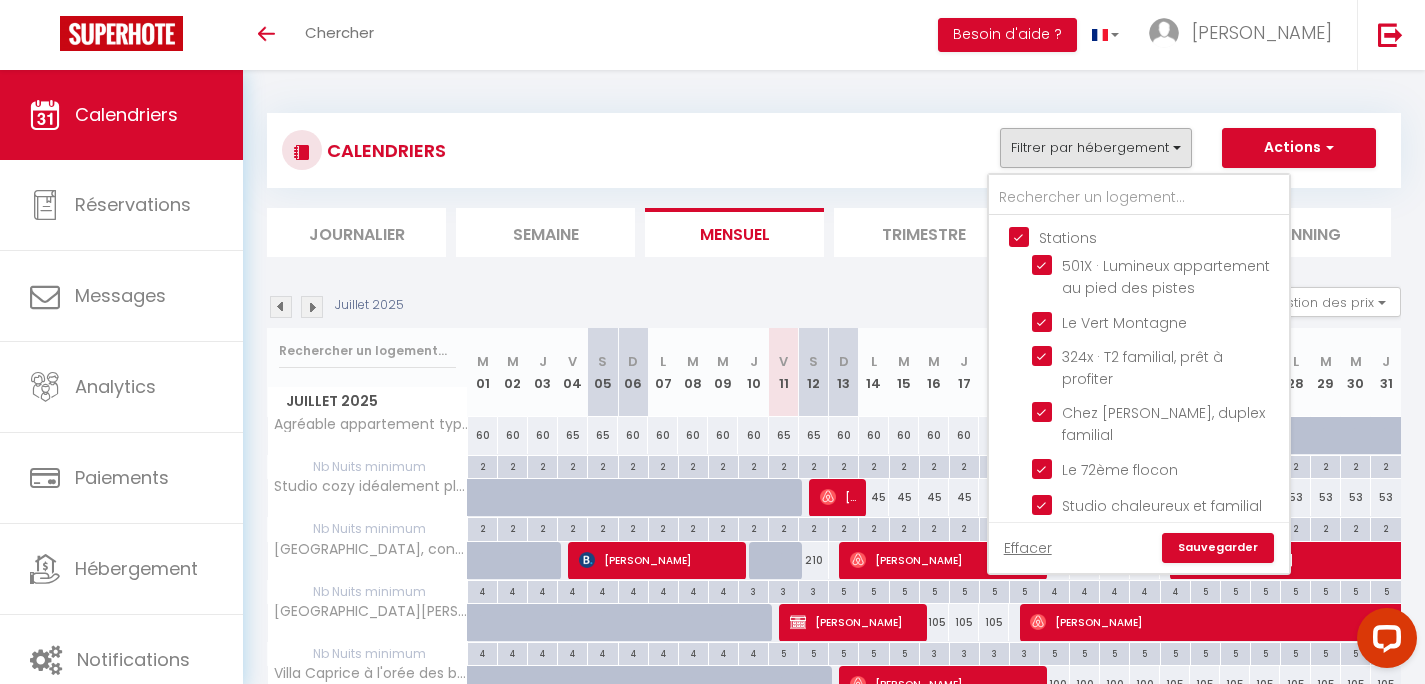 checkbox on "true" 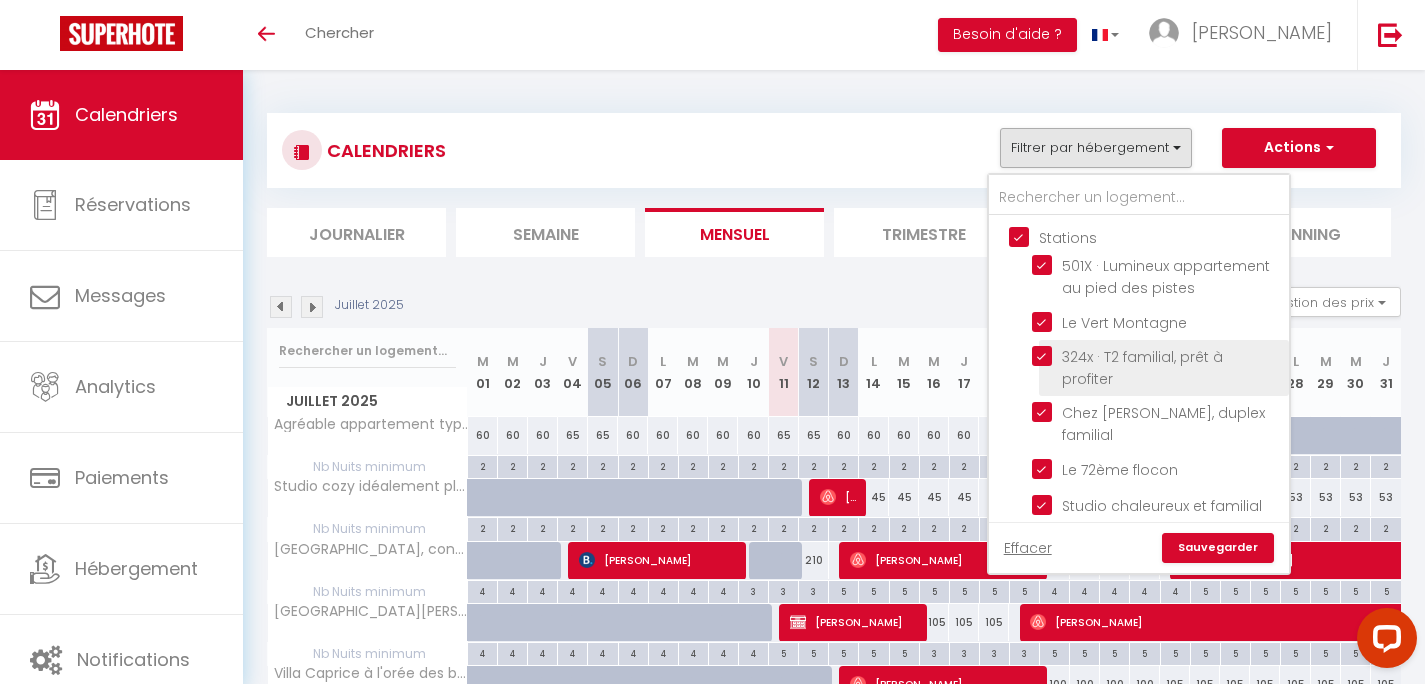 scroll, scrollTop: 180, scrollLeft: 0, axis: vertical 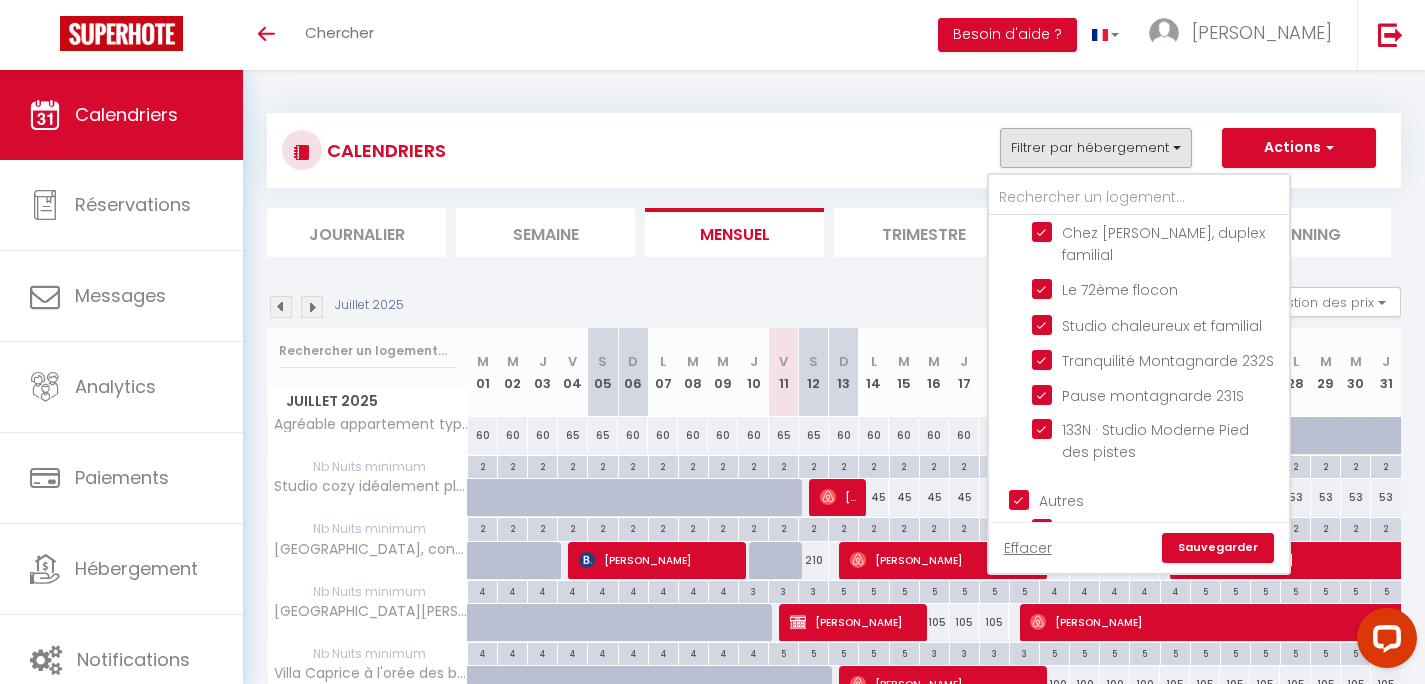 click on "Sauvegarder" at bounding box center (1218, 548) 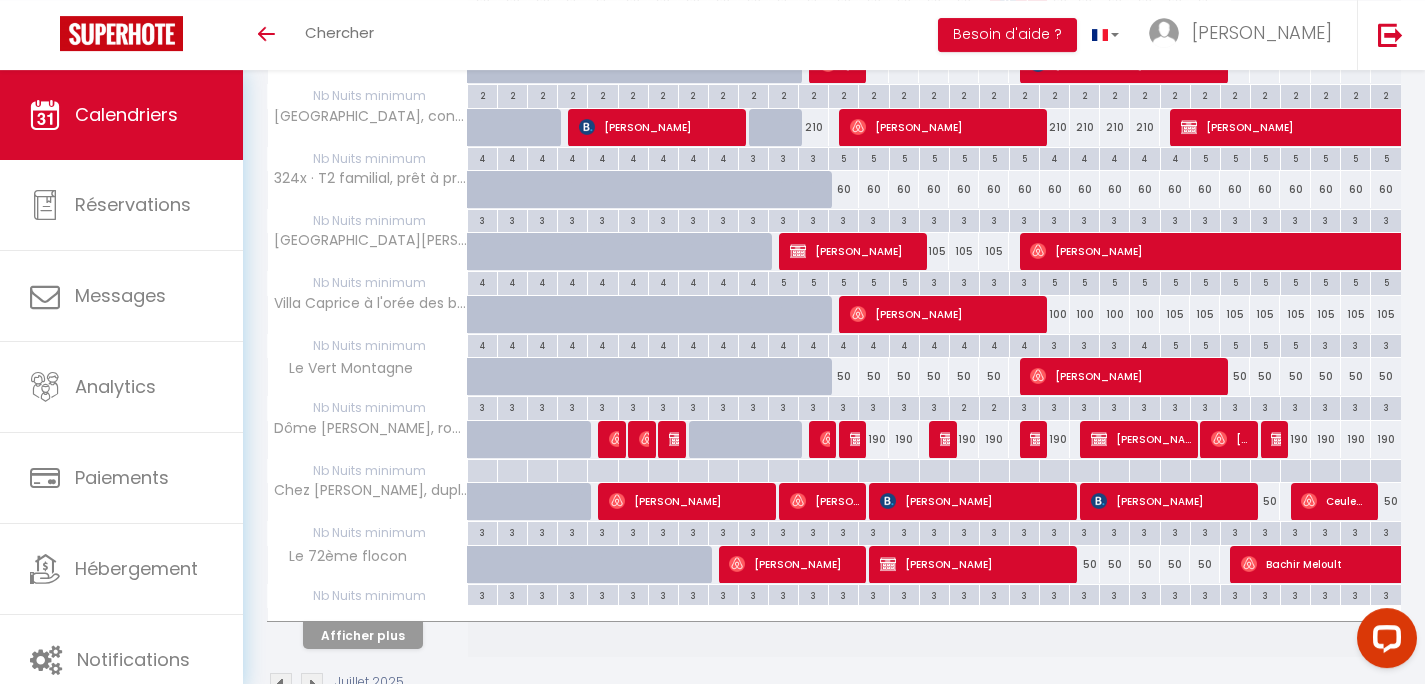 scroll, scrollTop: 488, scrollLeft: 0, axis: vertical 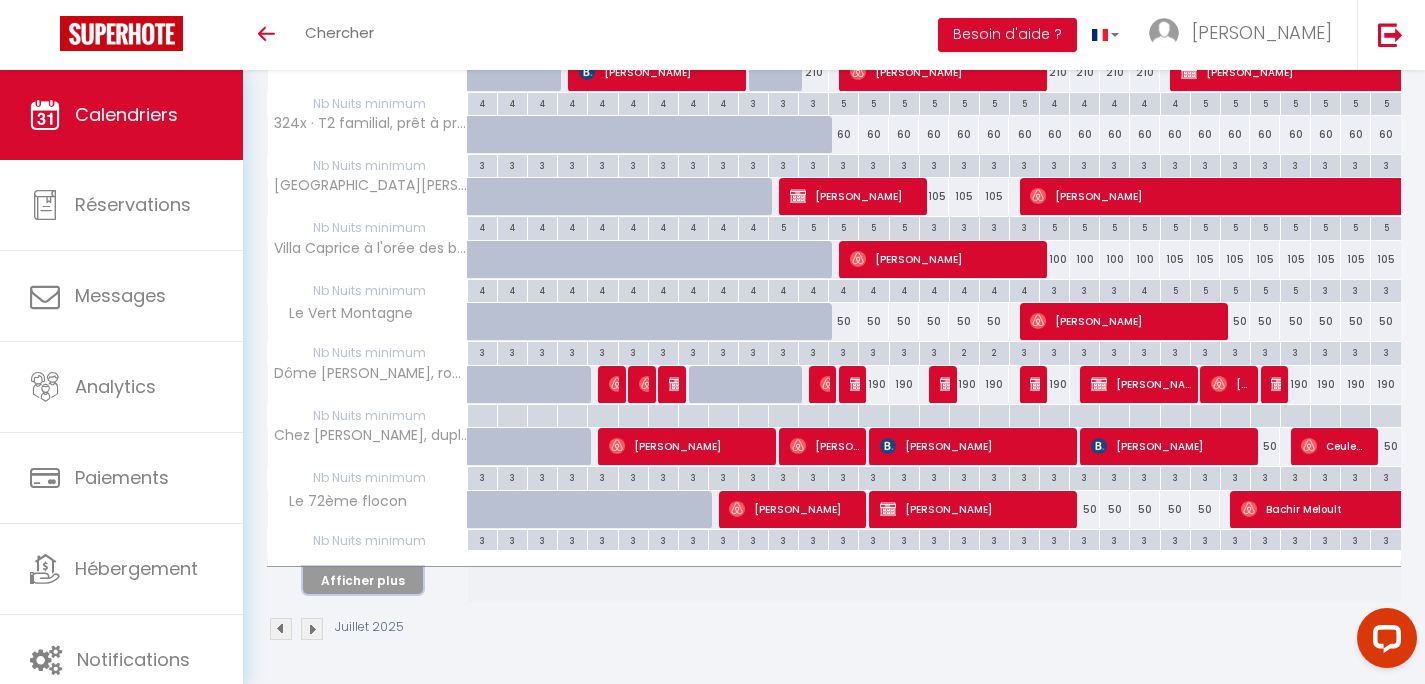 click on "Afficher plus" at bounding box center [363, 580] 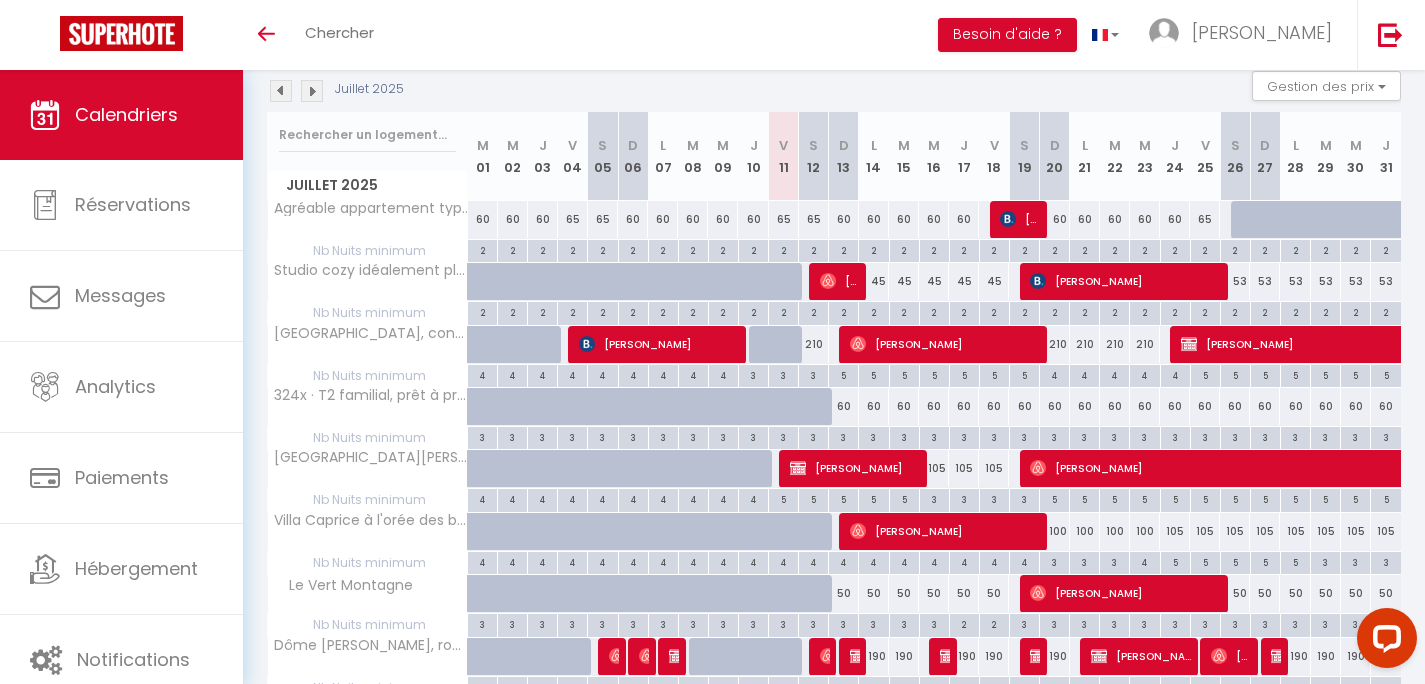 scroll, scrollTop: 0, scrollLeft: 0, axis: both 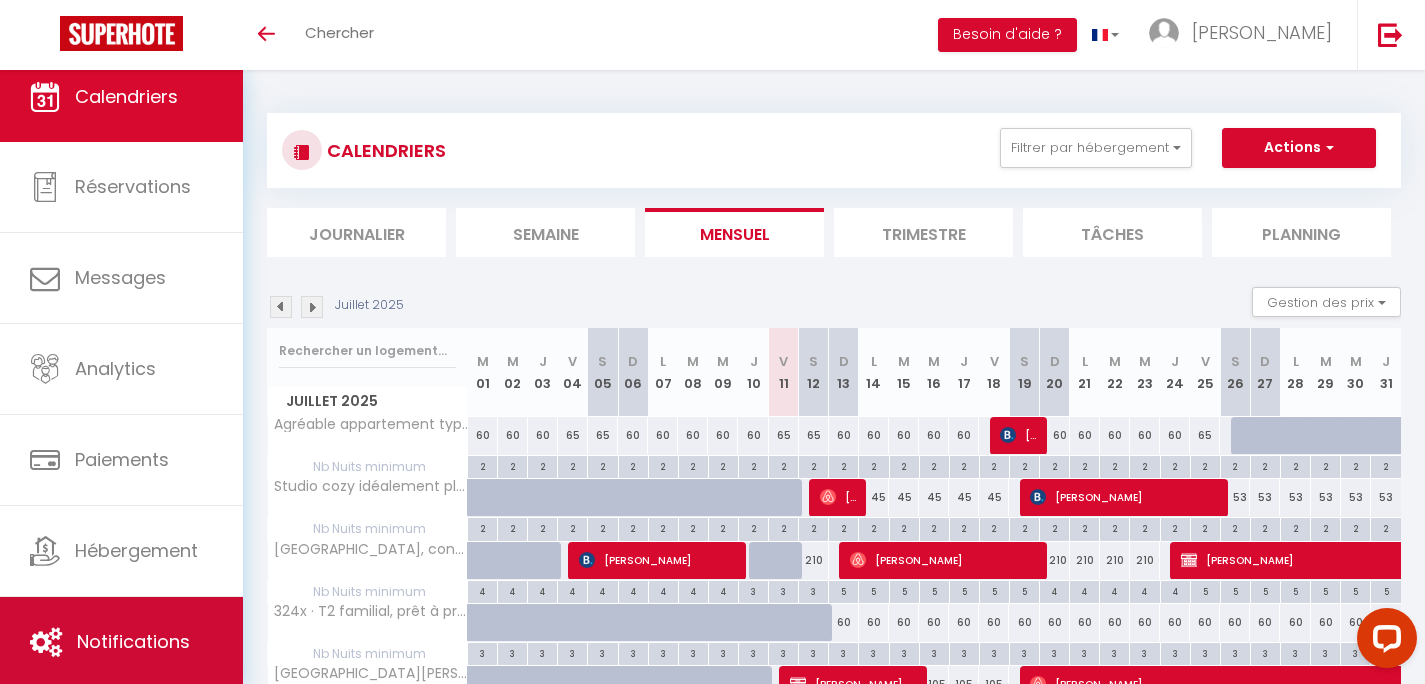 click on "Notifications" at bounding box center (121, 642) 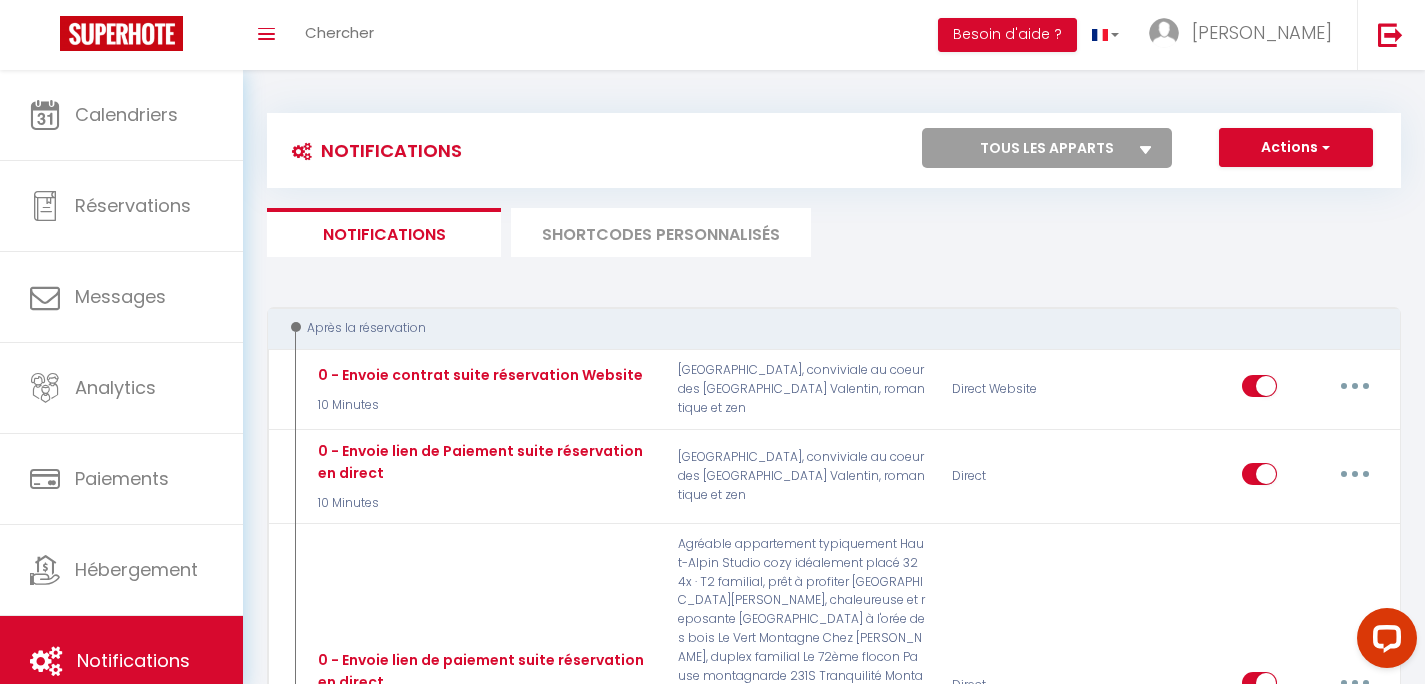 click on "SHORTCODES PERSONNALISÉS" at bounding box center (661, 232) 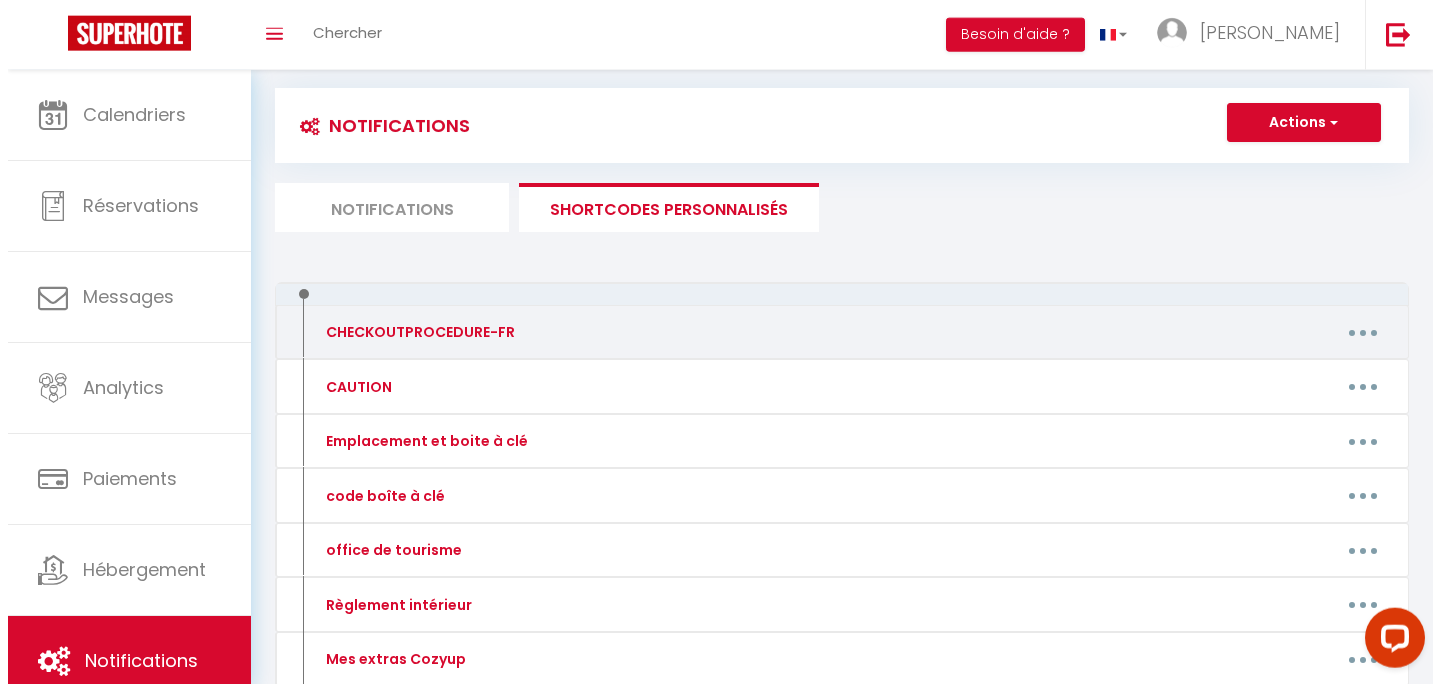 scroll, scrollTop: 64, scrollLeft: 0, axis: vertical 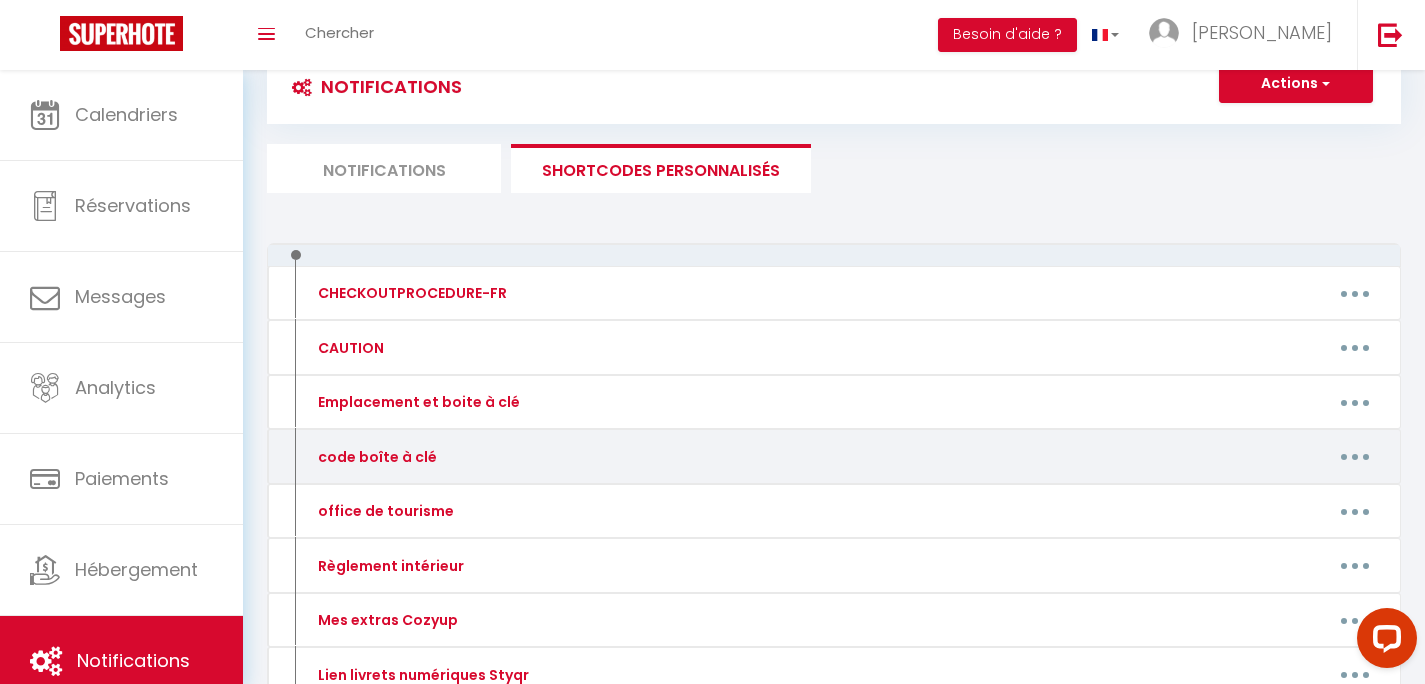 click at bounding box center (1355, 457) 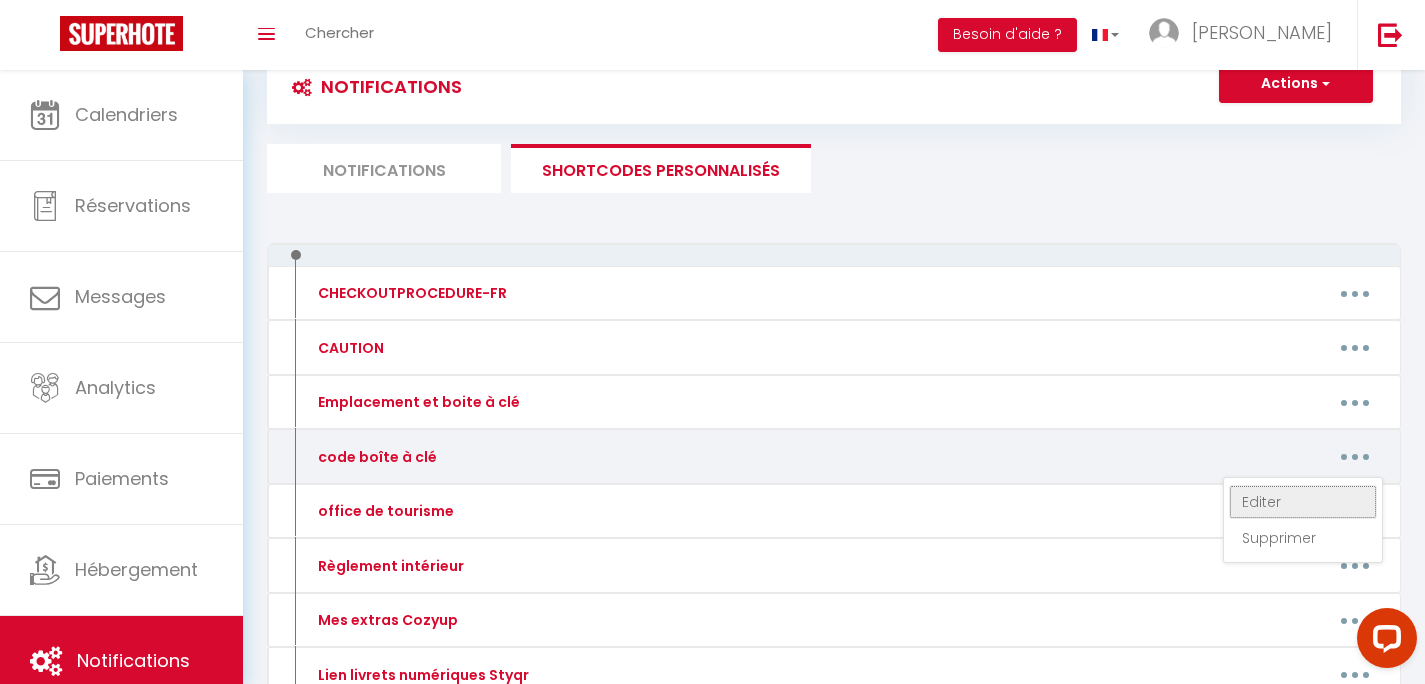 click on "Editer" at bounding box center [1303, 502] 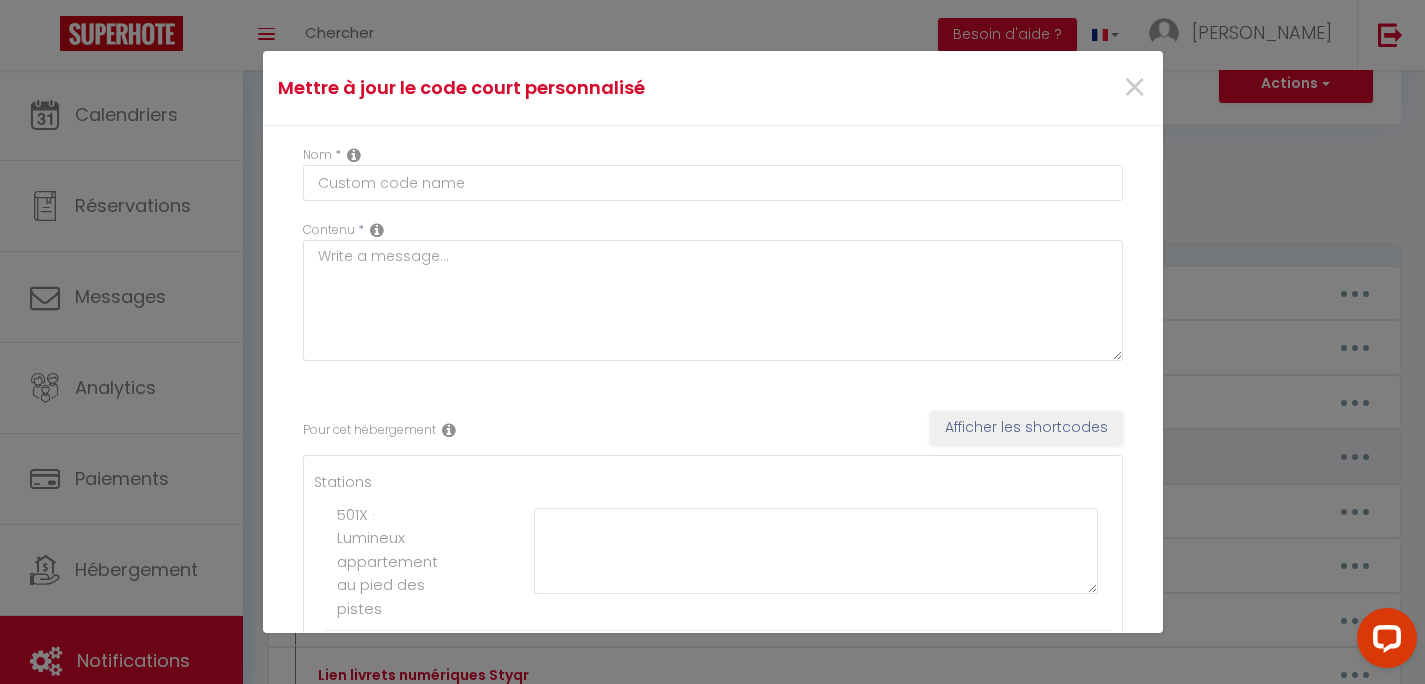 type on "code boîte à clé" 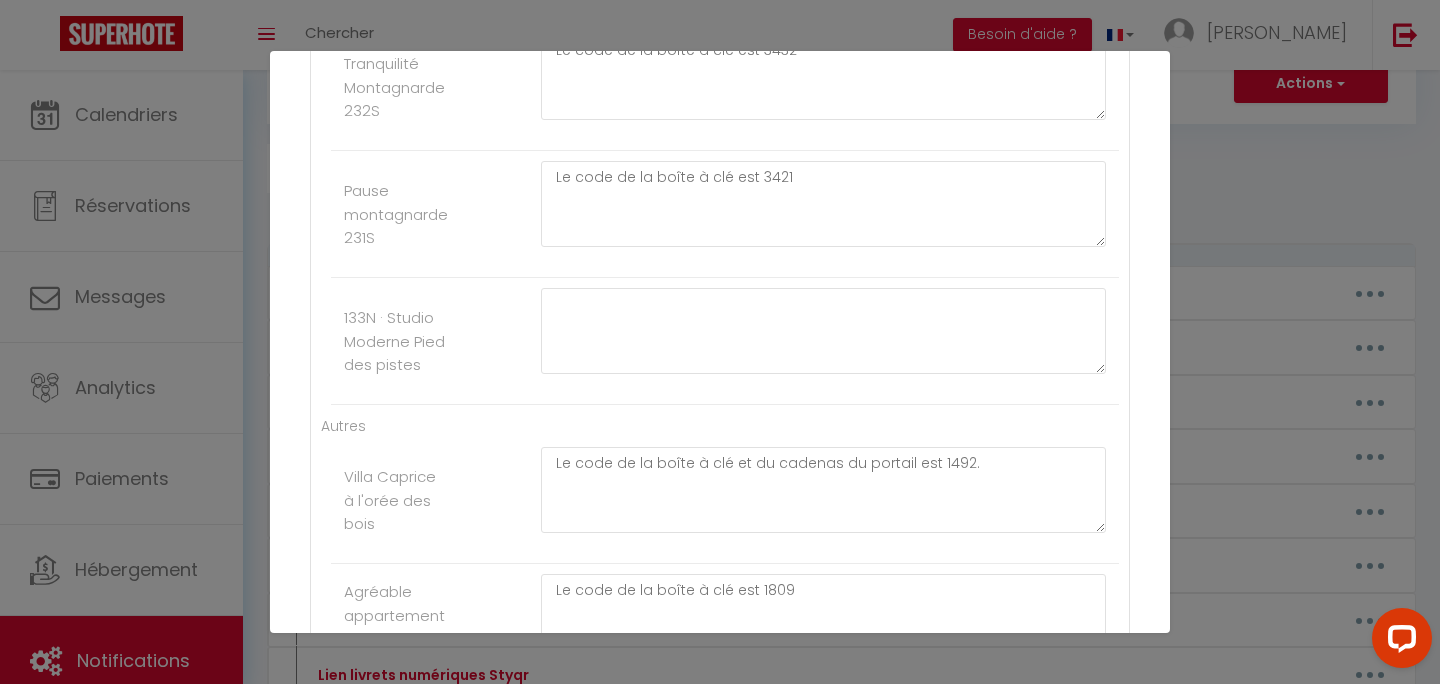 scroll, scrollTop: 1278, scrollLeft: 0, axis: vertical 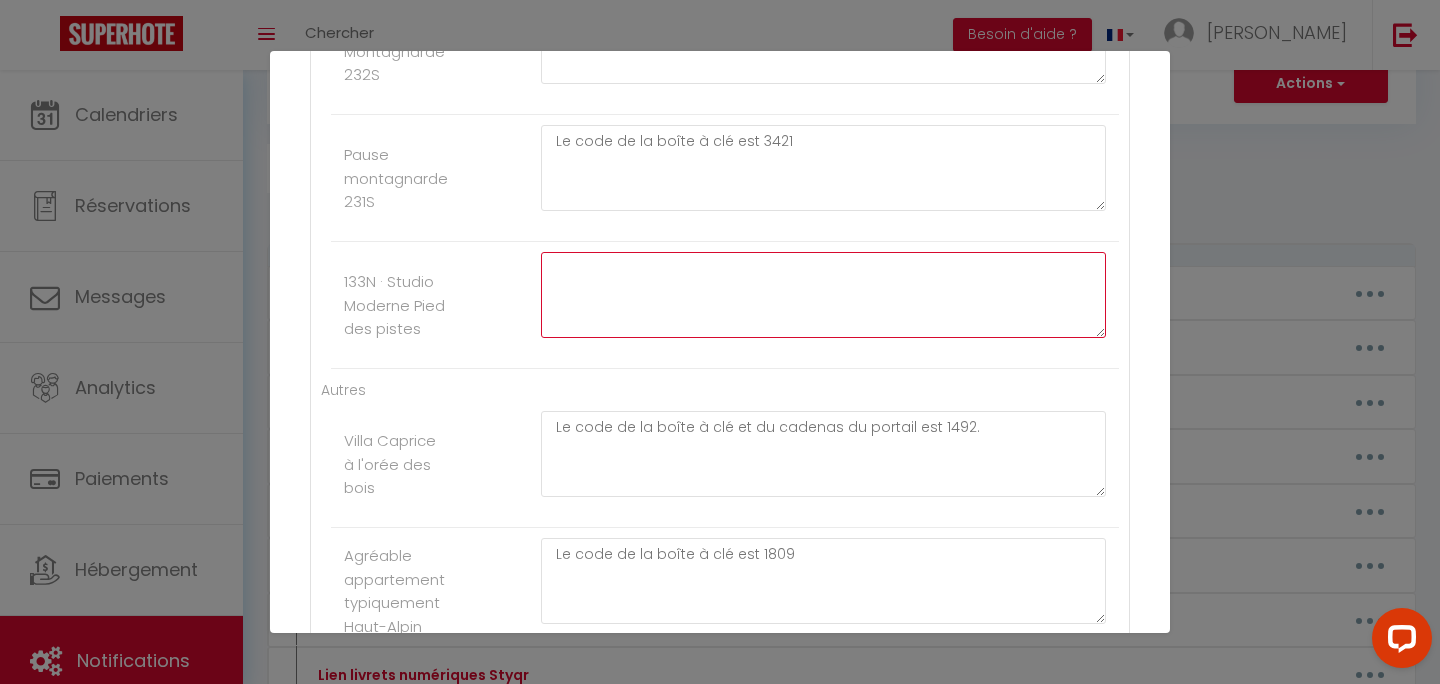 click at bounding box center (823, 295) 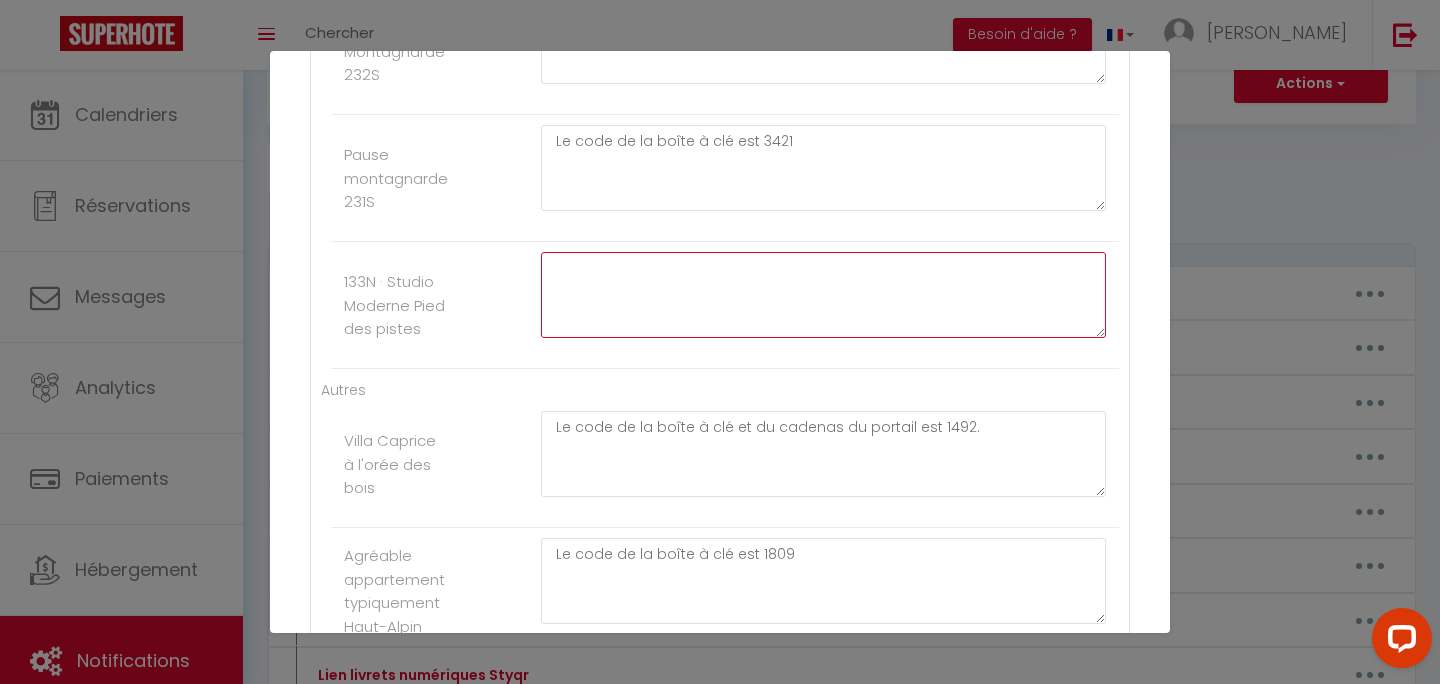 type on "L" 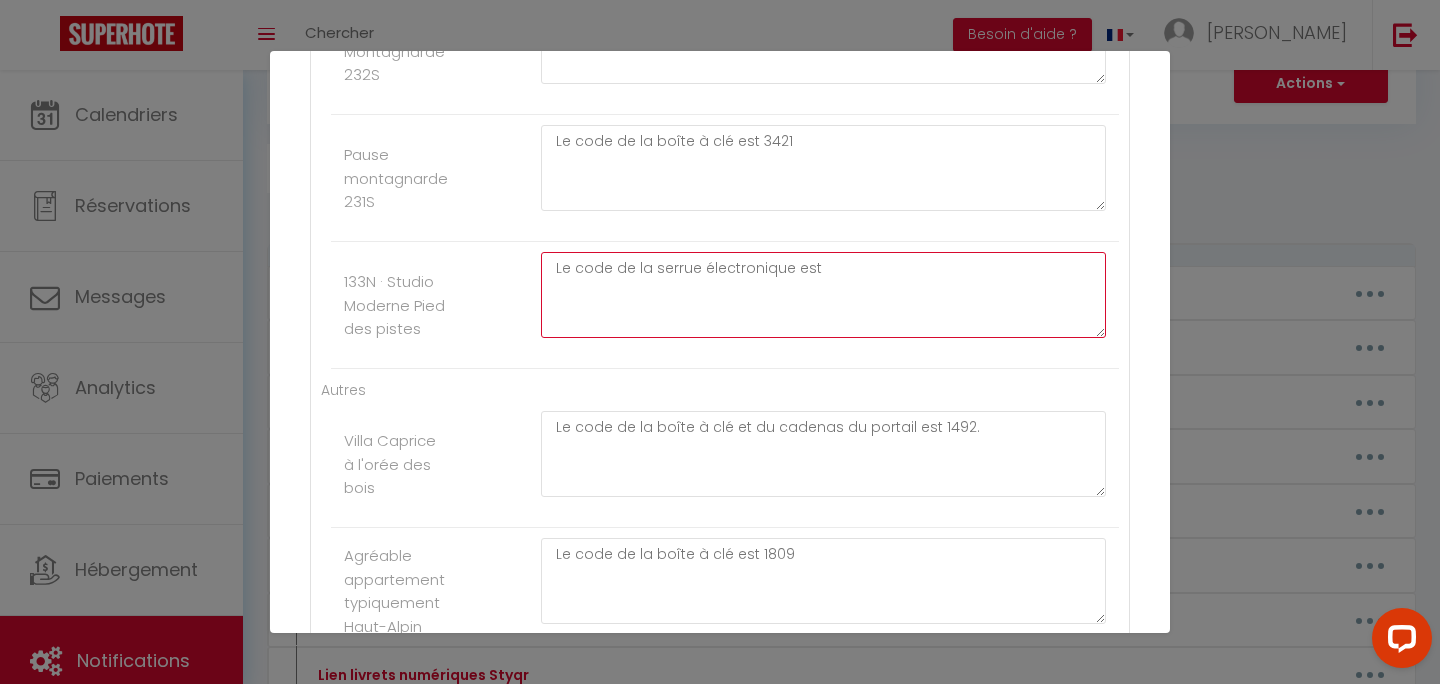 paste on "334946821" 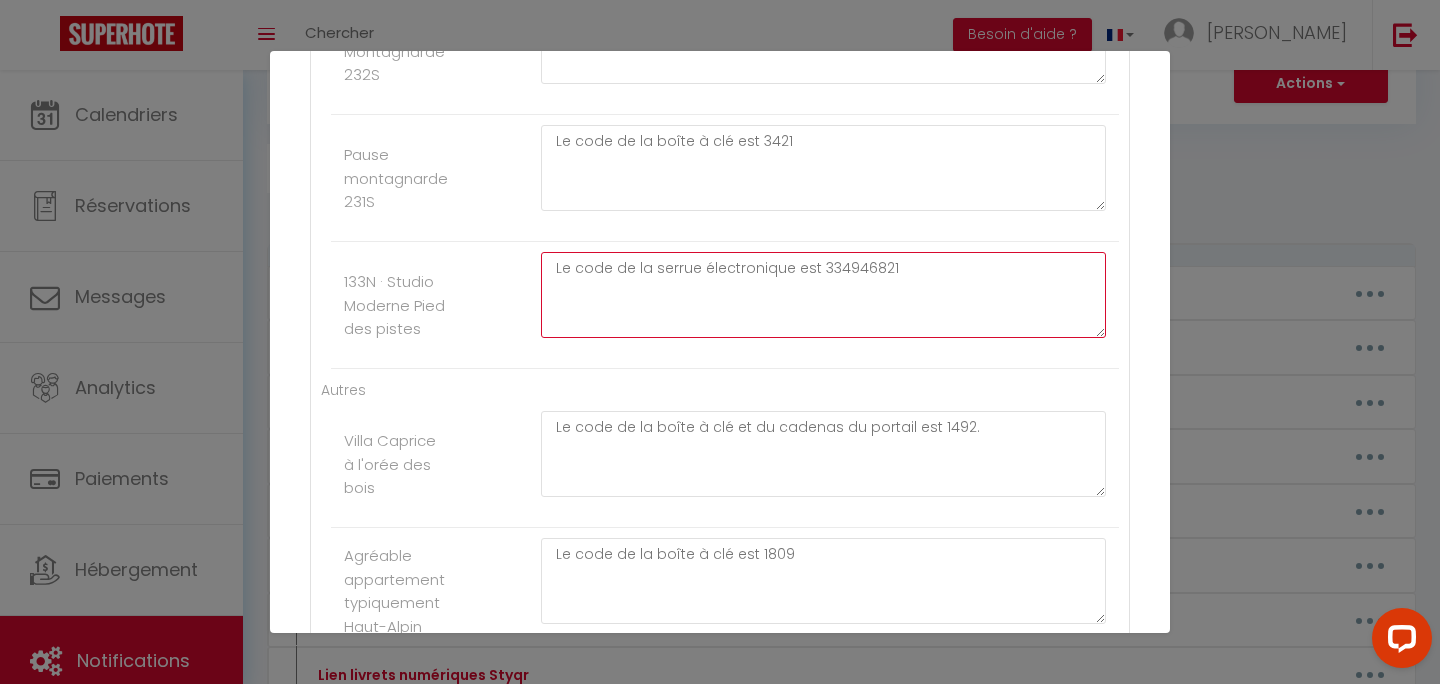 click on "Le code de la serrue électronique est 334946821" at bounding box center (823, 295) 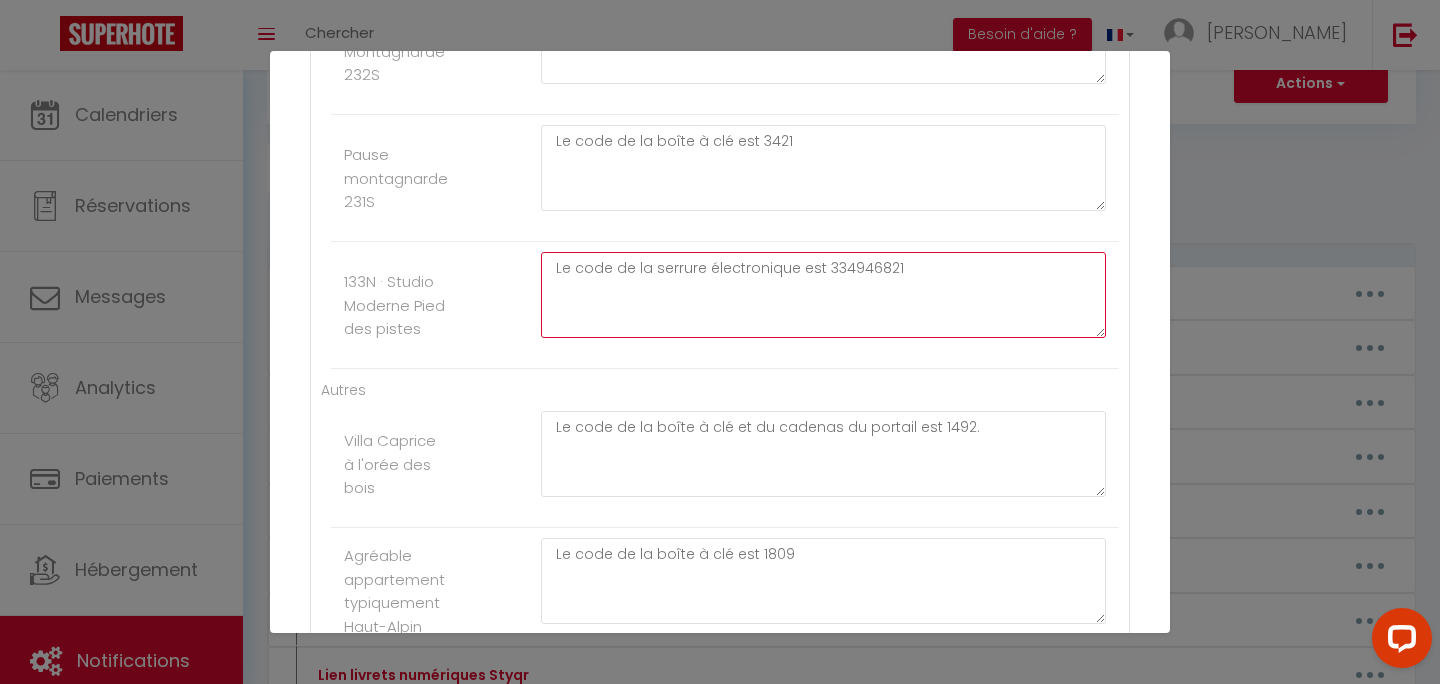 click on "Le code de la serrure électronique est 334946821" at bounding box center (823, 295) 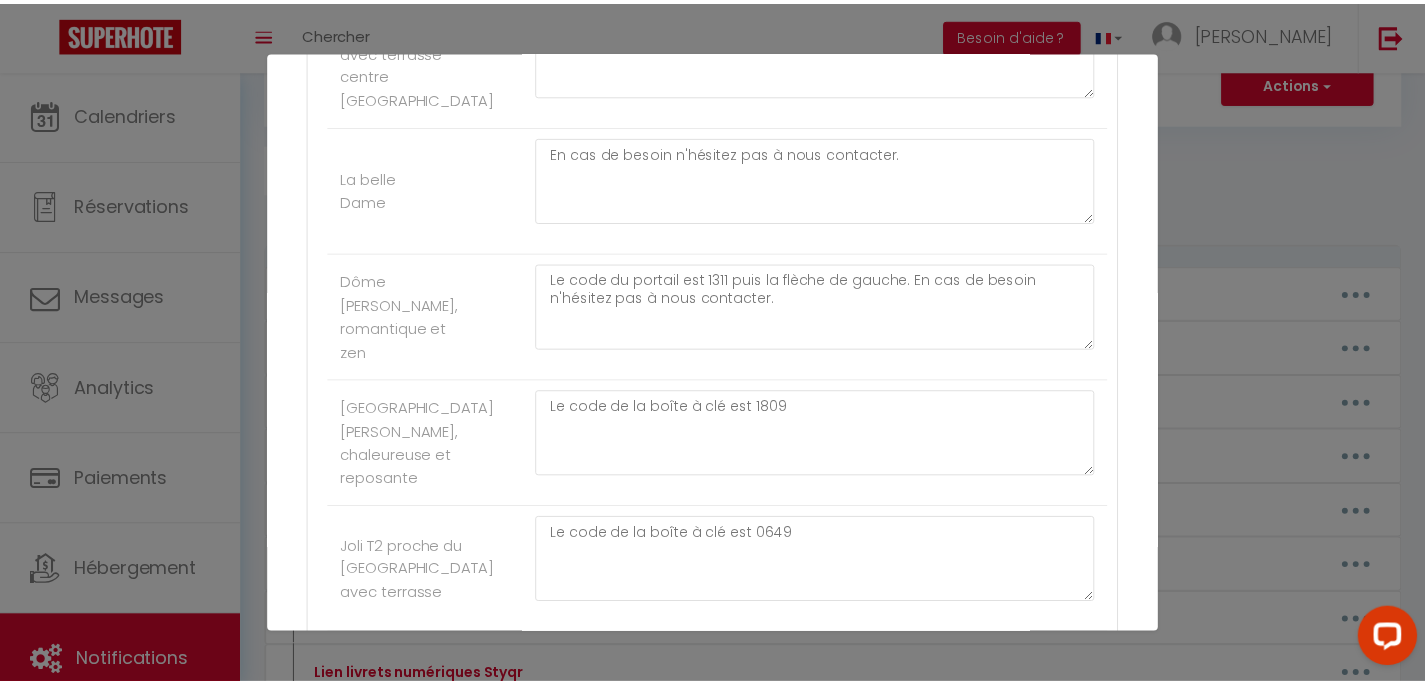 scroll, scrollTop: 2504, scrollLeft: 0, axis: vertical 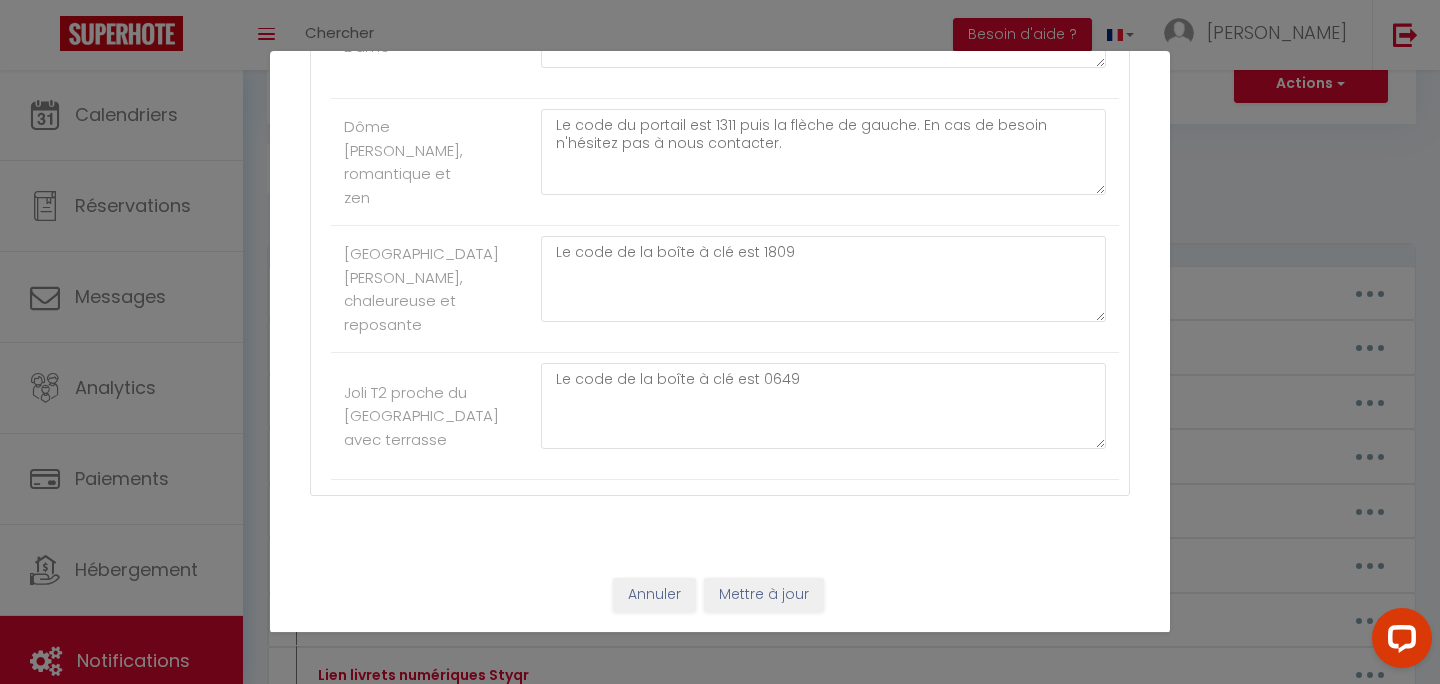 type on "Le code de la serrure électronique est 334946821" 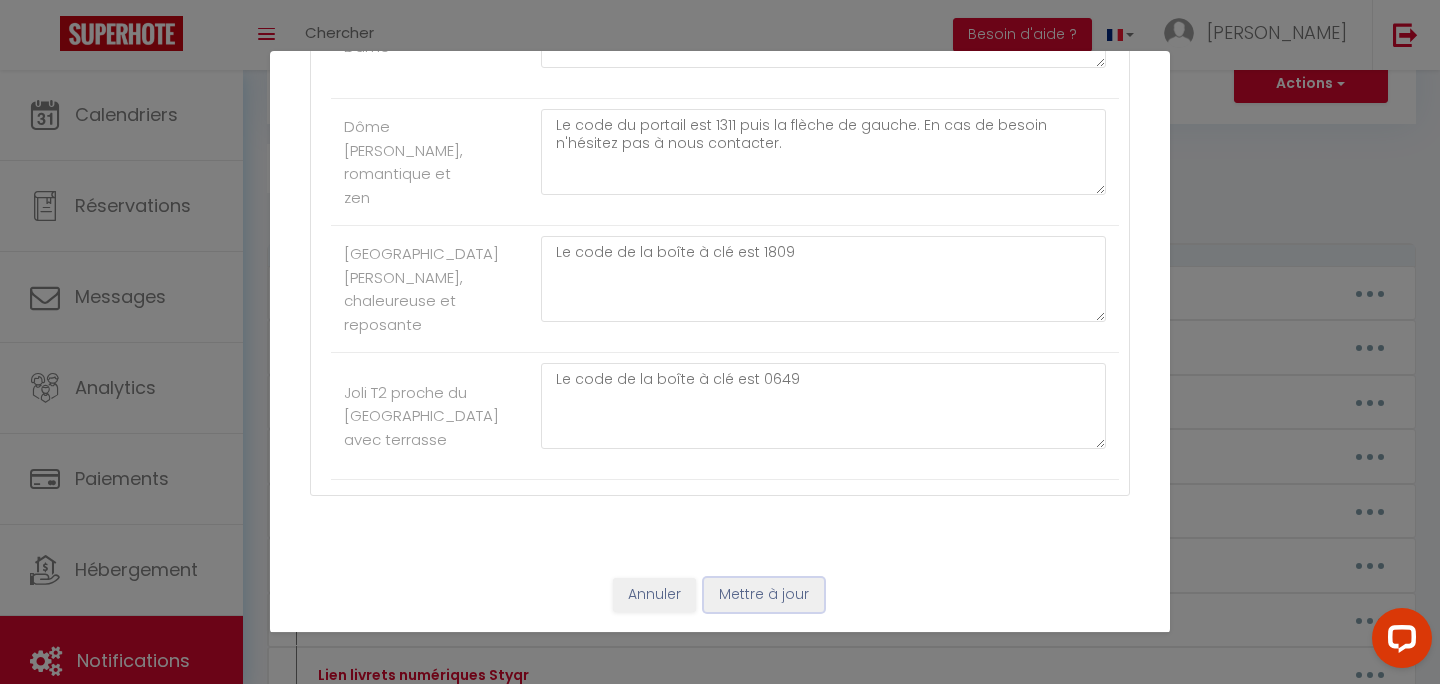 click on "Mettre à jour" at bounding box center [764, 595] 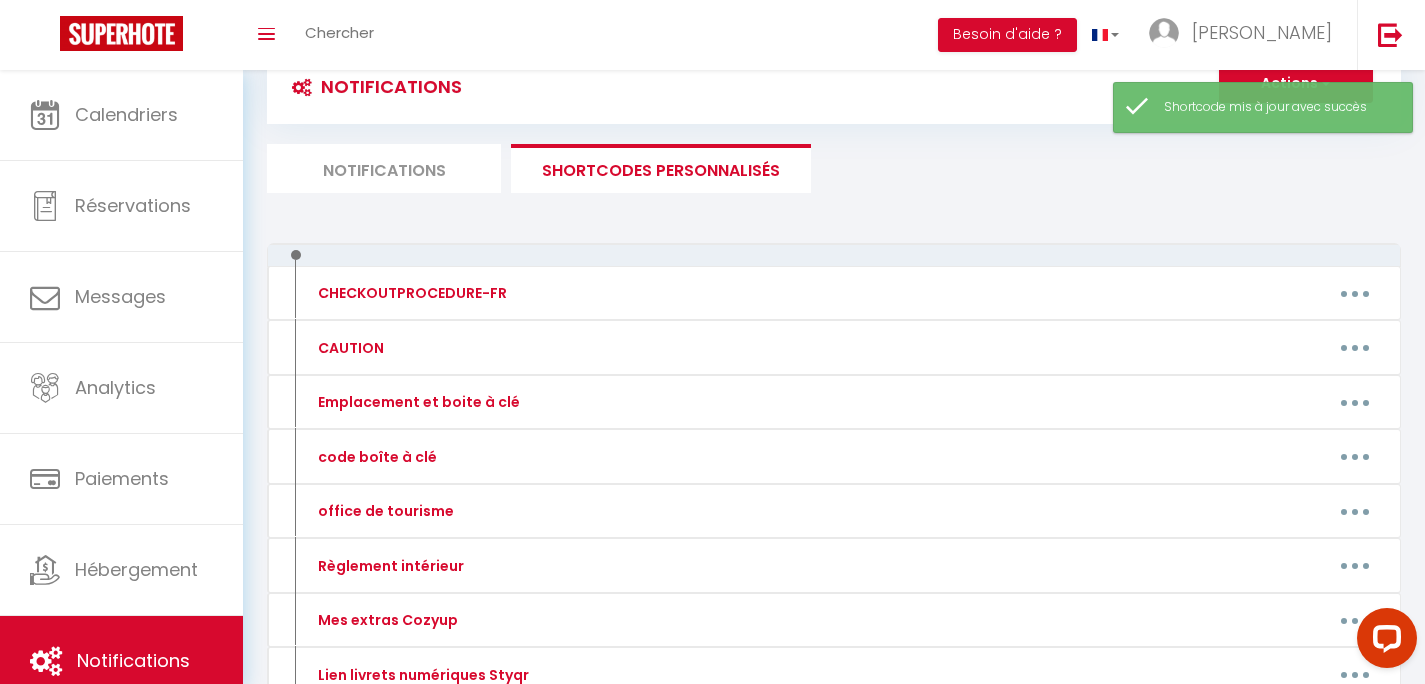 click on "Notifications" at bounding box center [384, 168] 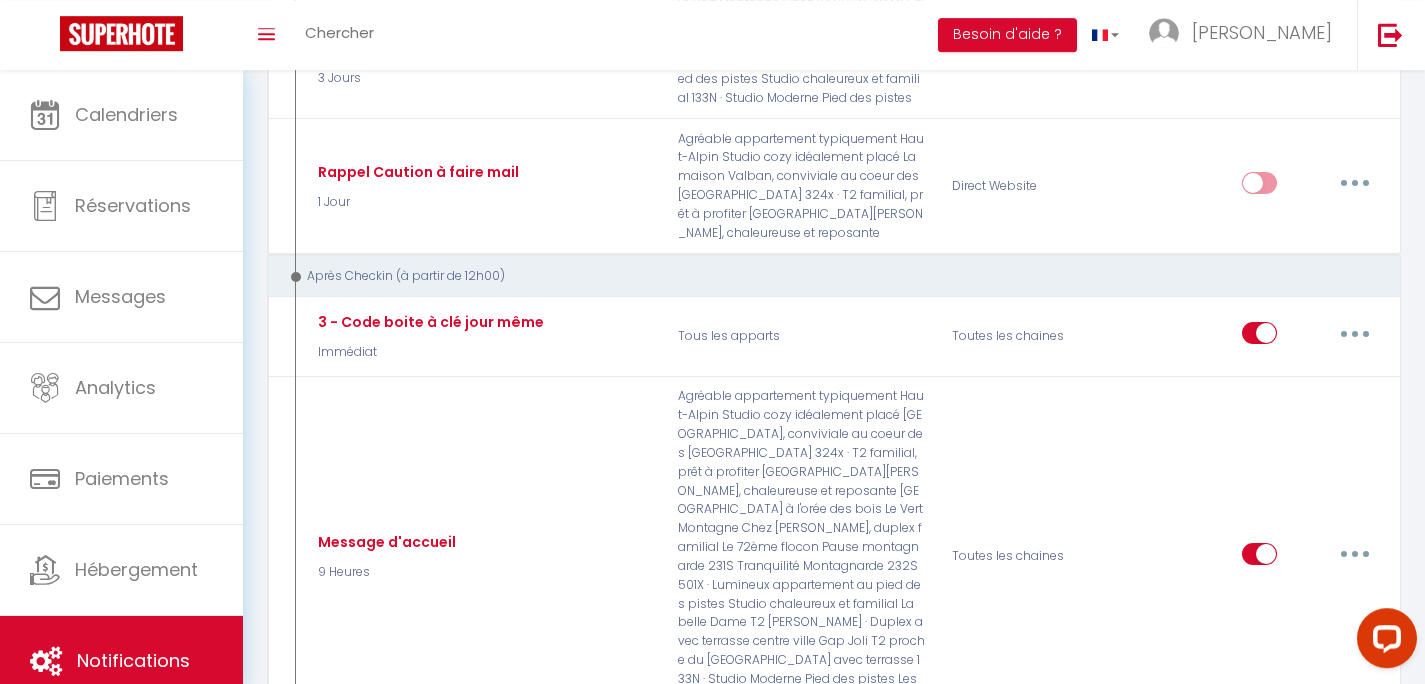 scroll, scrollTop: 2560, scrollLeft: 0, axis: vertical 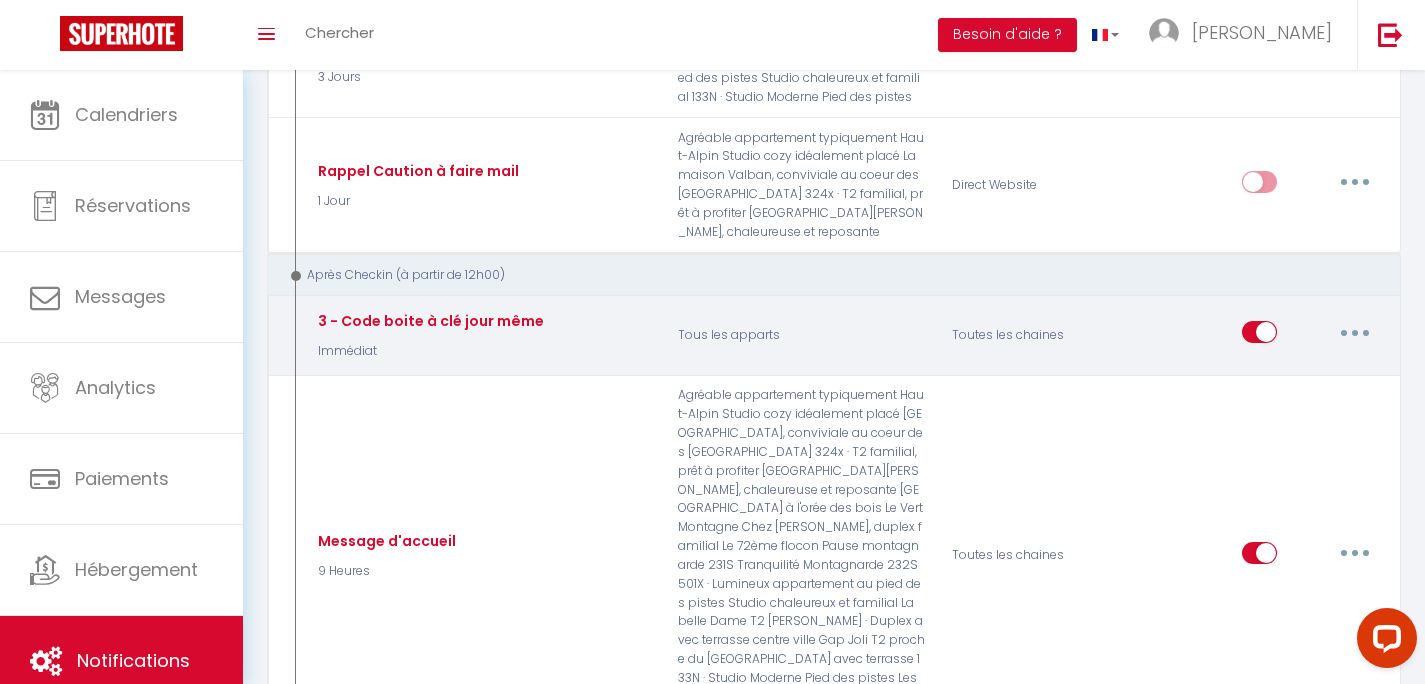 click at bounding box center [1355, 332] 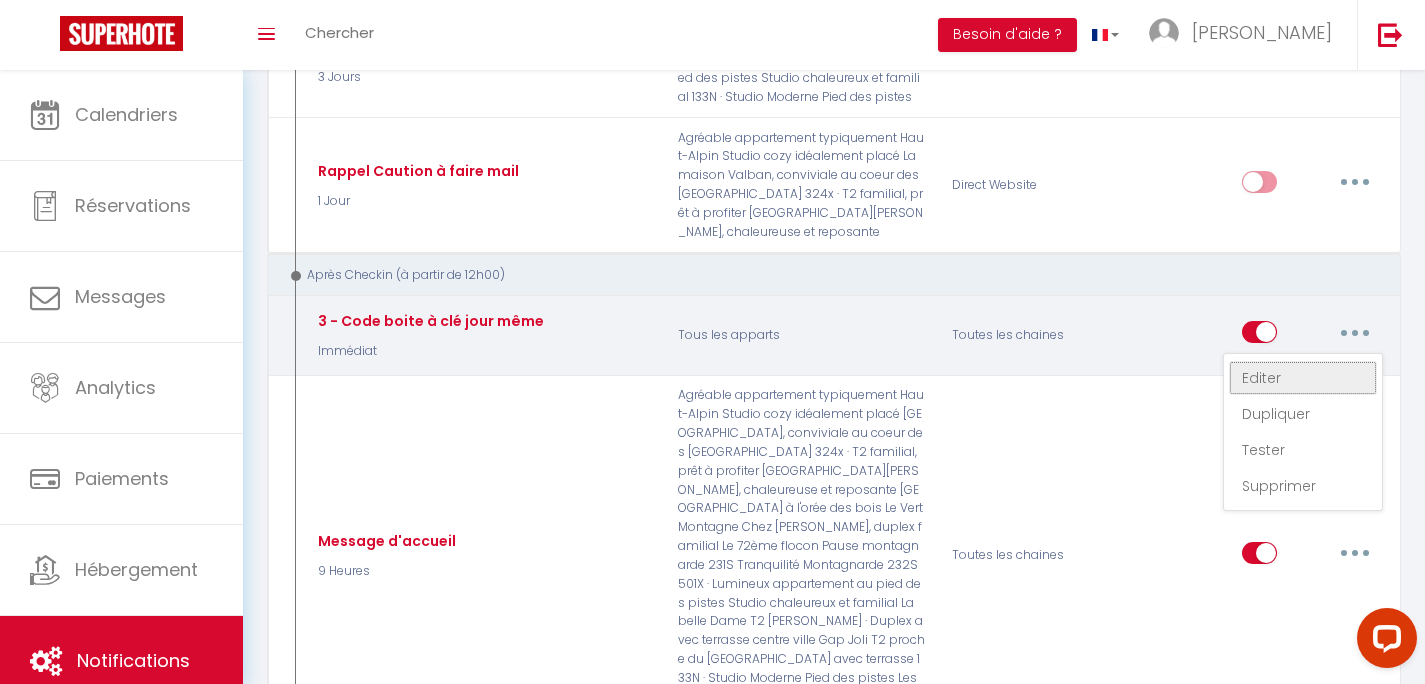 click on "Editer" at bounding box center [1303, 378] 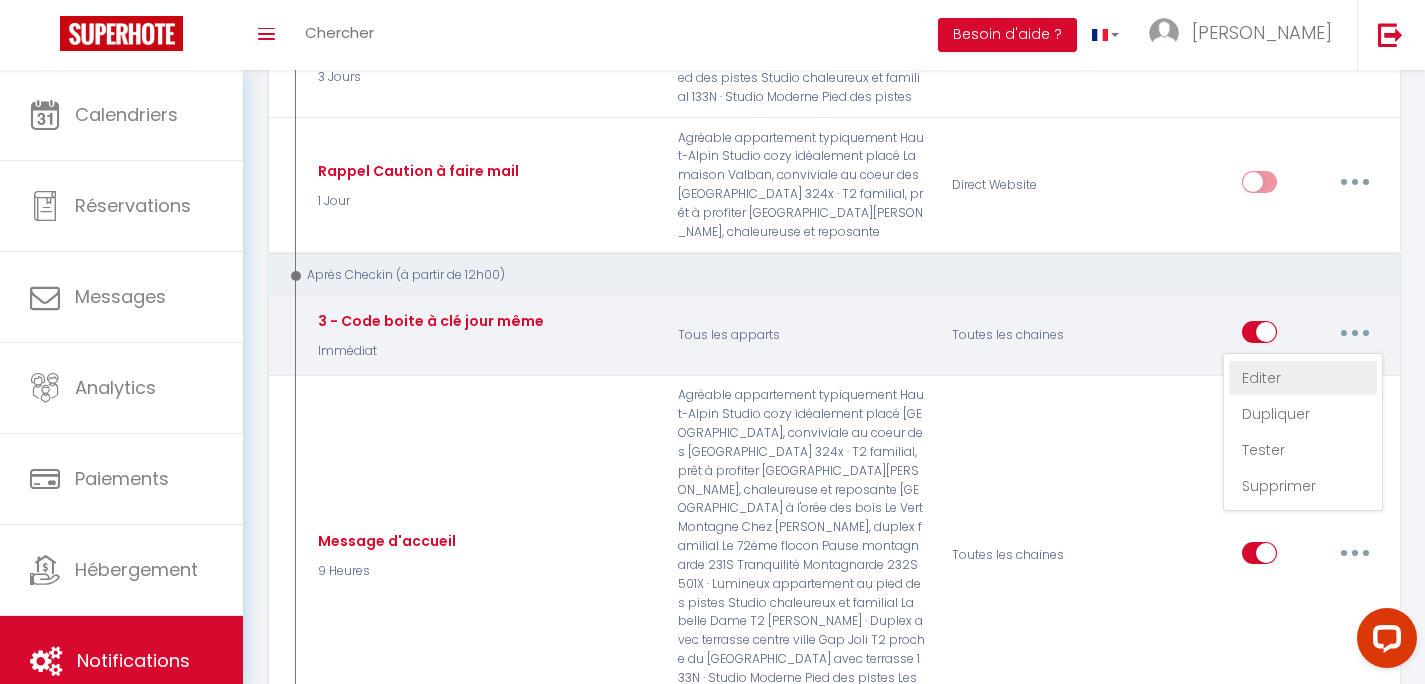 type on "3 - Code boite à clé jour même" 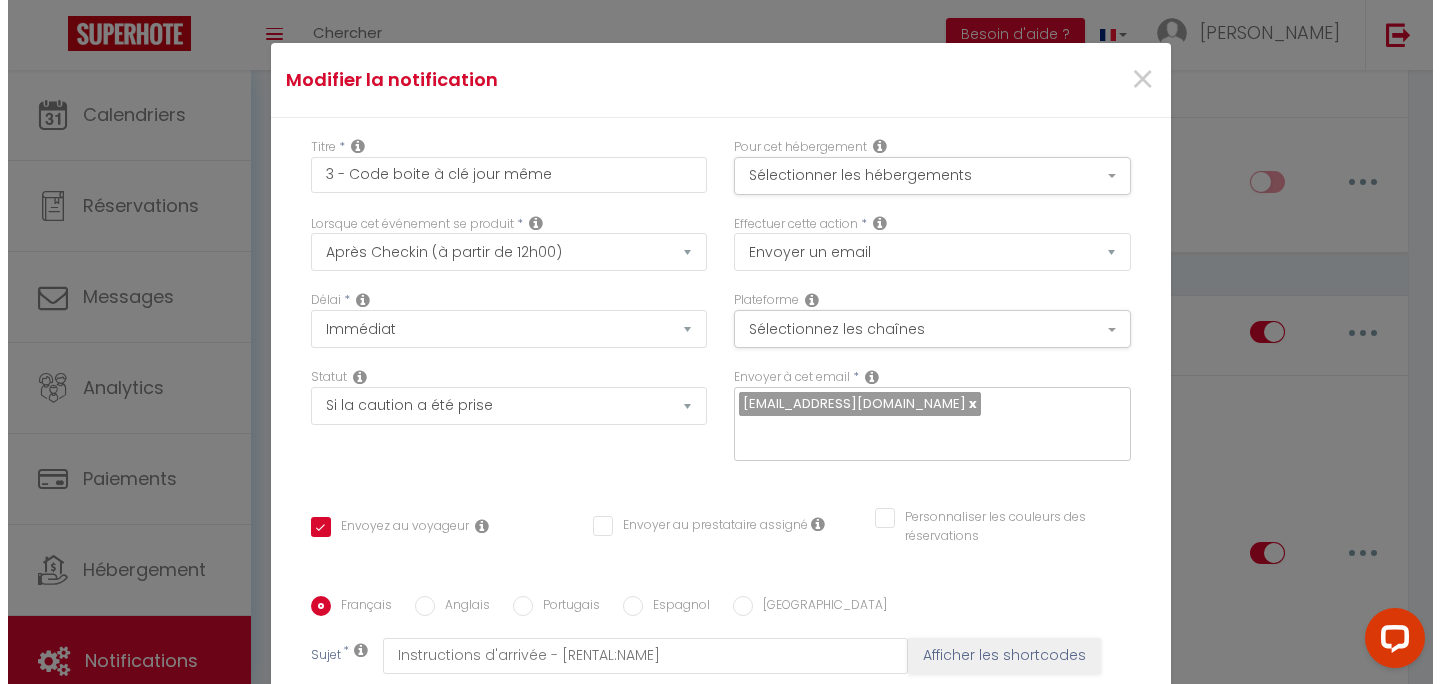 scroll, scrollTop: 2522, scrollLeft: 0, axis: vertical 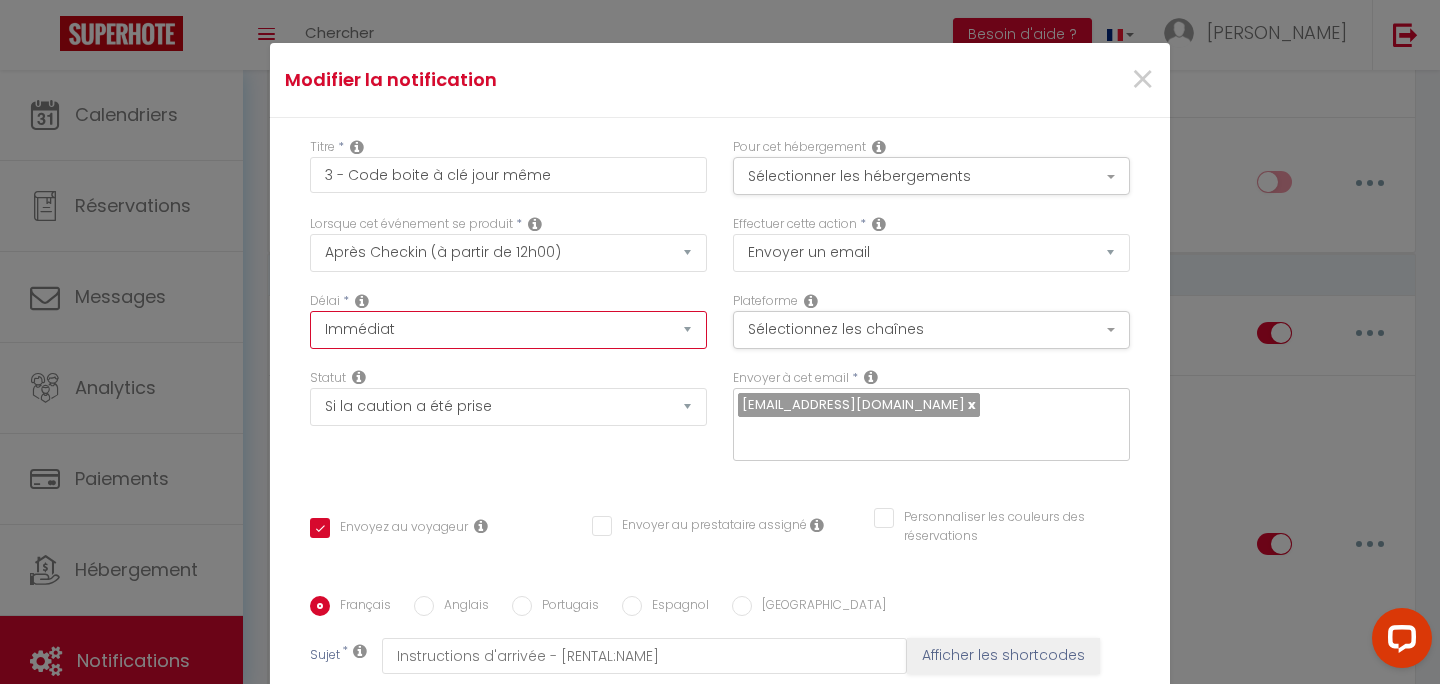 click on "Immédiat + 10 Minutes + 1 Heure + 2 Heures + 3 Heures + 4 Heures + 5 Heures + 6 Heures + 7 Heures + 8 Heures + 9 Heures + 10 Heures + 11 Heures + 12 Heures + 13 Heures + 14 Heures + 15 Heures + 16 Heures + 17 Heures + 18 Heures + 19 Heures + 20 Heures + 21 Heures + 22 Heures + 23 Heures   + 1 Jour + 2 Jours + 3 Jours + 4 Jours + 5 Jours + 6 Jours + 7 Jours + 8 Jours + 9 Jours + 10 Jours + 11 Jours + 12 Jours + 13 Jours + 14 Jours + 15 Jours + 16 Jours + 17 Jours + 18 Jours + 19 Jours + 20 Jours + 21 Jours + 22 Jours + 23 Jours + 24 Jours + 25 Jours + 26 Jours + 27 Jours + 28 Jours + 29 Jours + 30 Jours + 31 Jours + 32 Jours + 33 Jours + 34 Jours + 35 Jours + 36 Jours + 37 Jours + 38 Jours + 39 Jours + 40 Jours + 41 Jours + 42 Jours + 43 Jours + 44 Jours + 45 Jours + 46 Jours + 47 Jours + 48 Jours + 49 Jours + 50 Jours + 51 Jours + 52 Jours + 53 Jours + 54 Jours + 55 Jours + 56 Jours + 57 Jours + 58 Jours + 59 Jours + 60 Jours + 61 Jours + 62 Jours + 63 Jours + 64 Jours + 65 Jours + 66 Jours + 67 Jours" at bounding box center [508, 330] 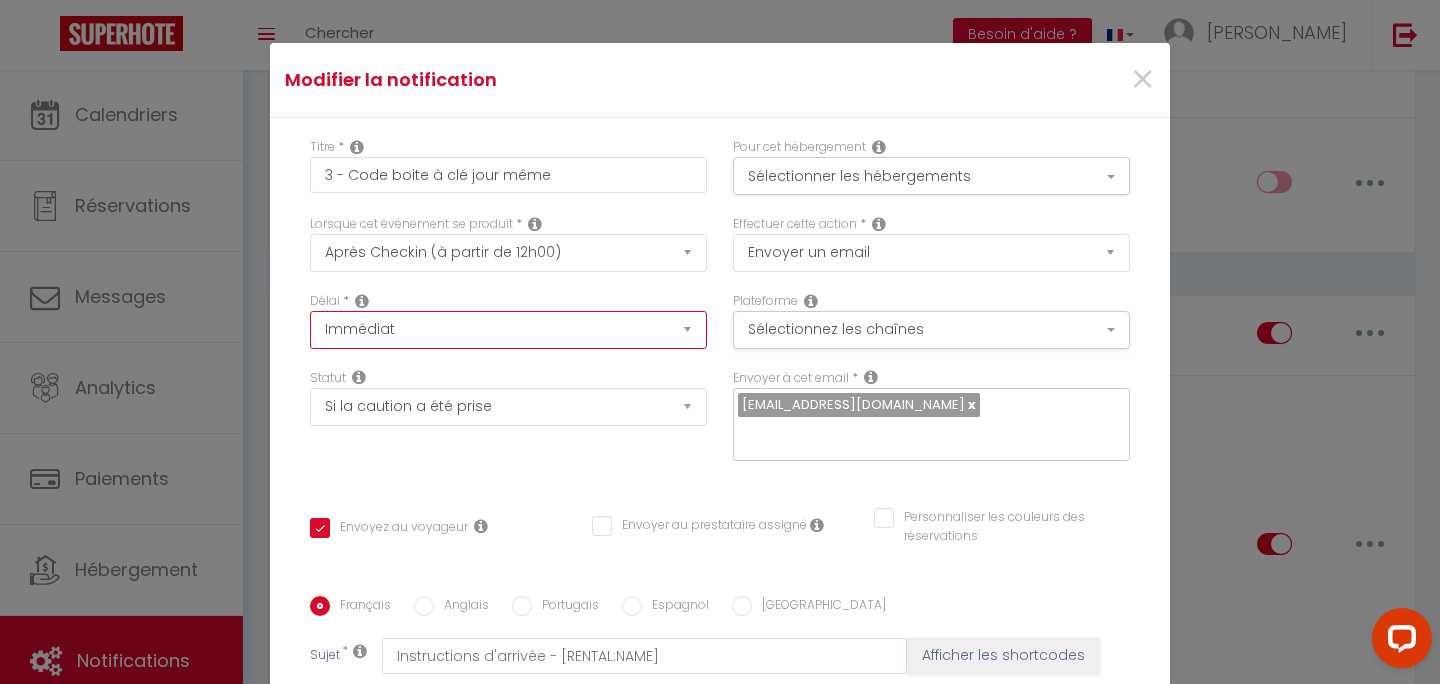 select on "1 Heure" 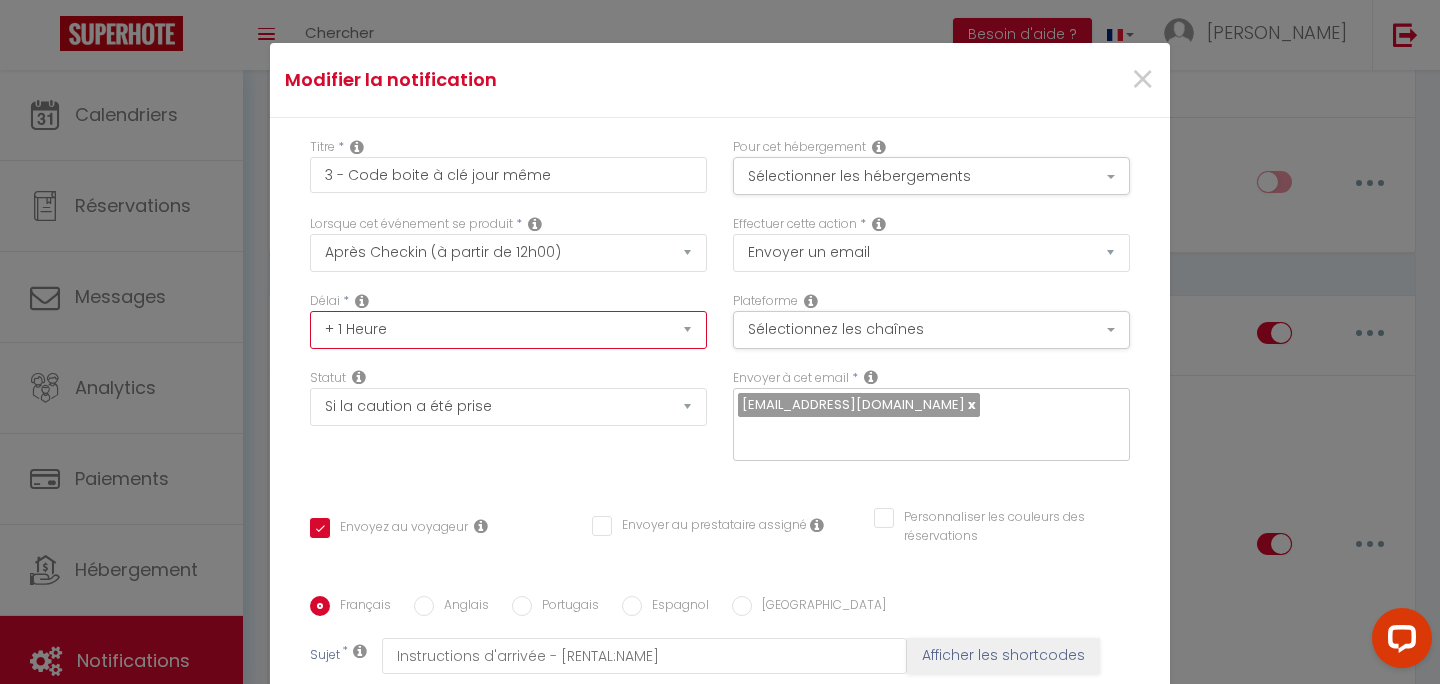 click on "+ 1 Heure" at bounding box center (0, 0) 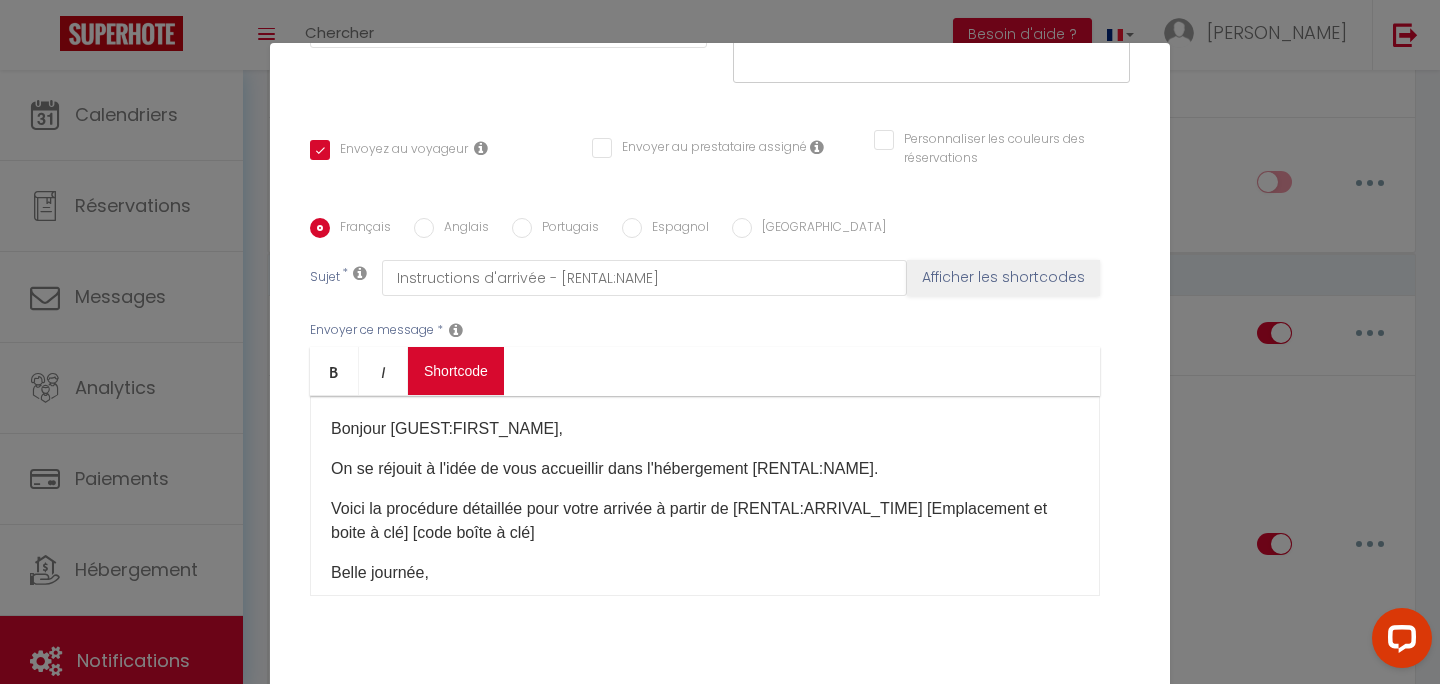 scroll, scrollTop: 412, scrollLeft: 0, axis: vertical 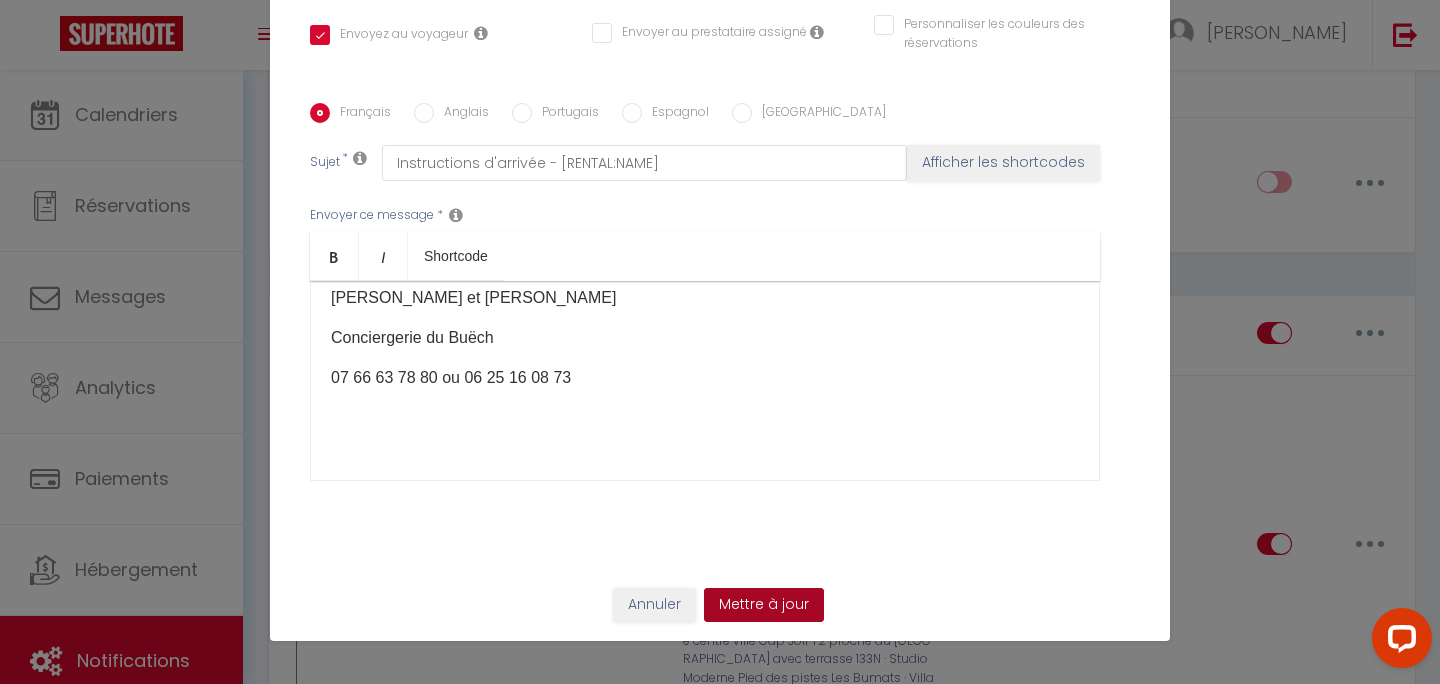 click on "Mettre à jour" at bounding box center [764, 605] 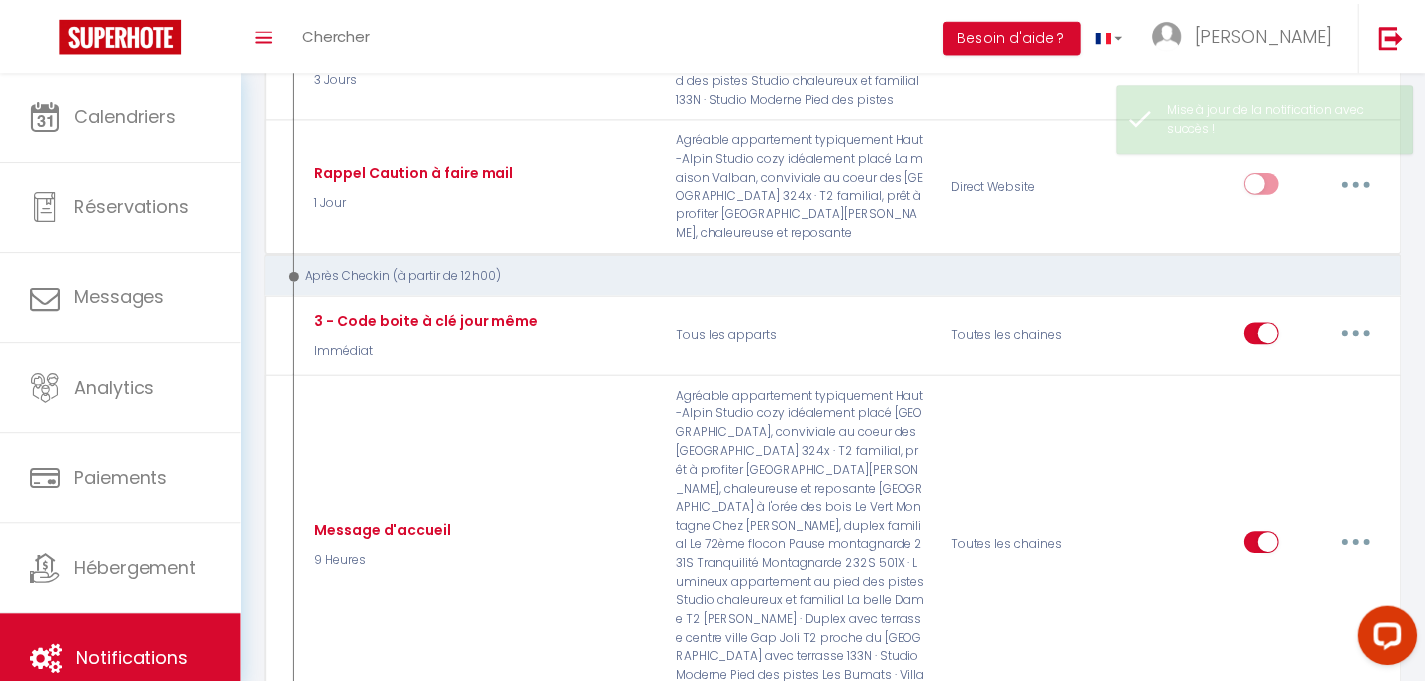 scroll, scrollTop: 2560, scrollLeft: 0, axis: vertical 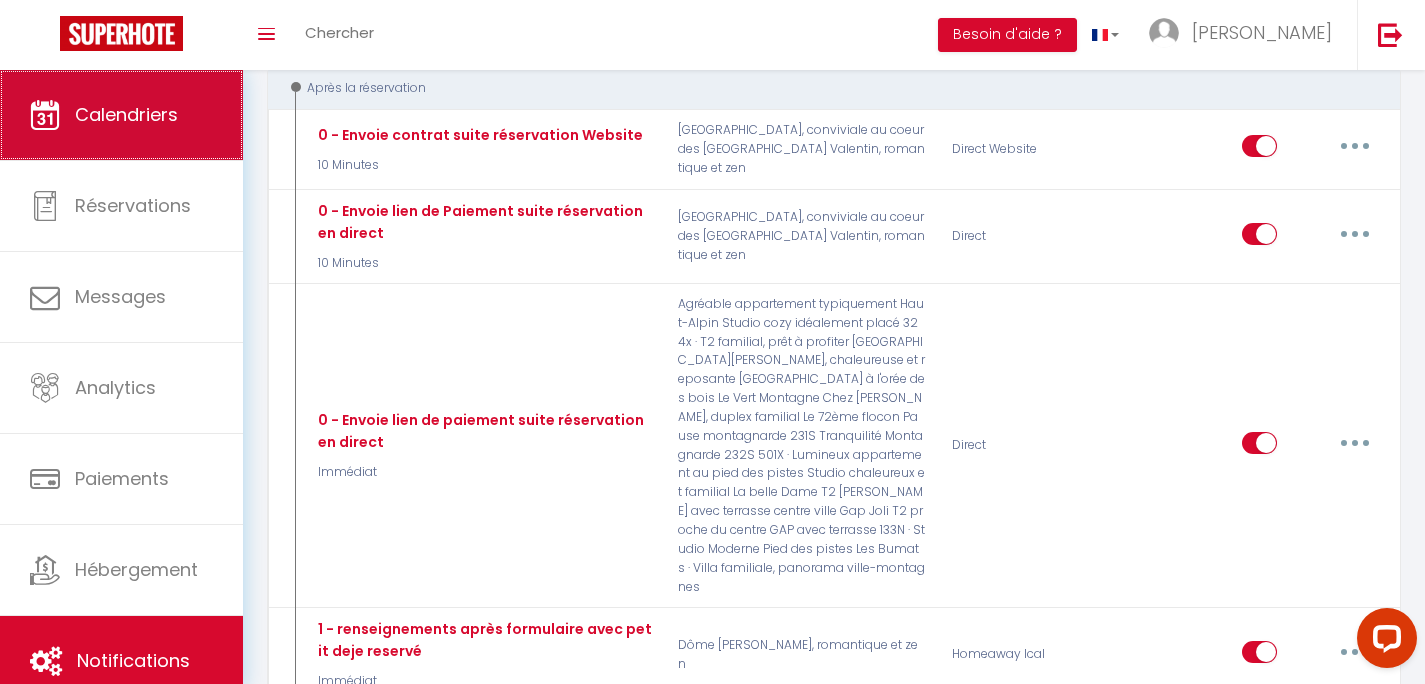 click on "Calendriers" at bounding box center (121, 115) 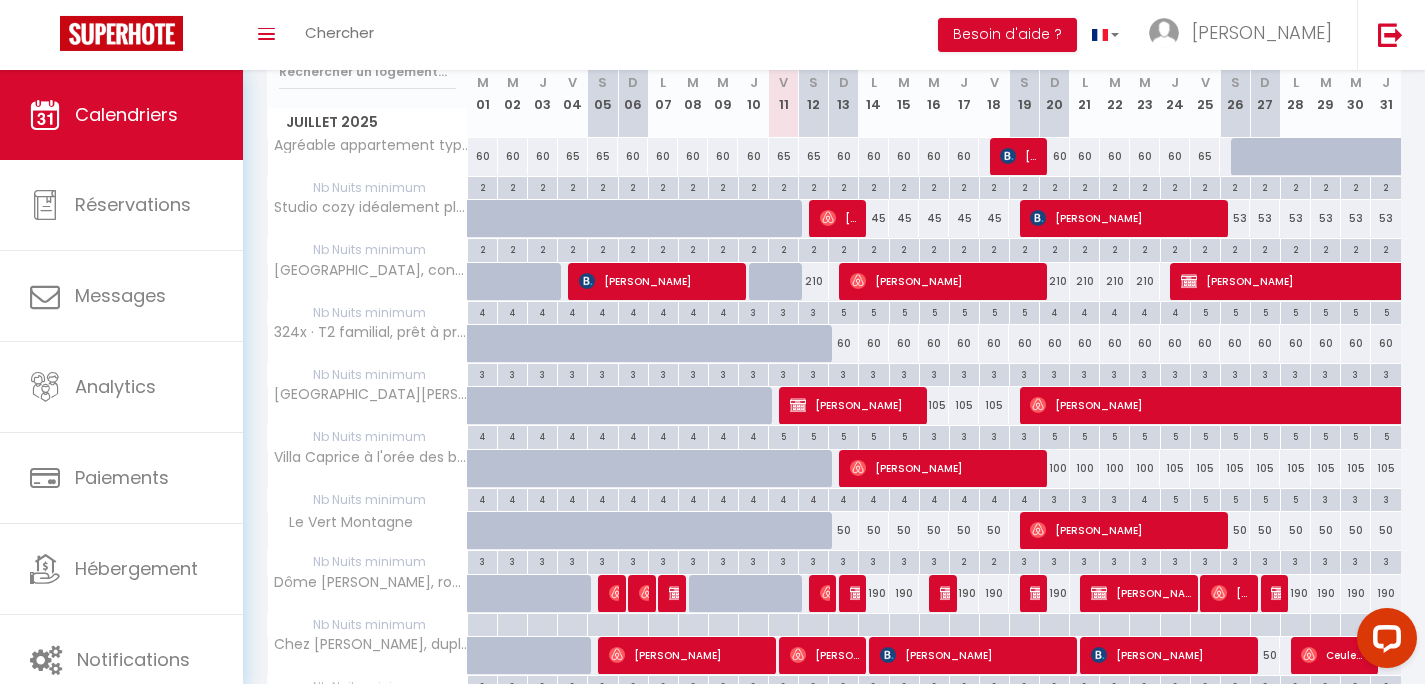 scroll, scrollTop: 280, scrollLeft: 0, axis: vertical 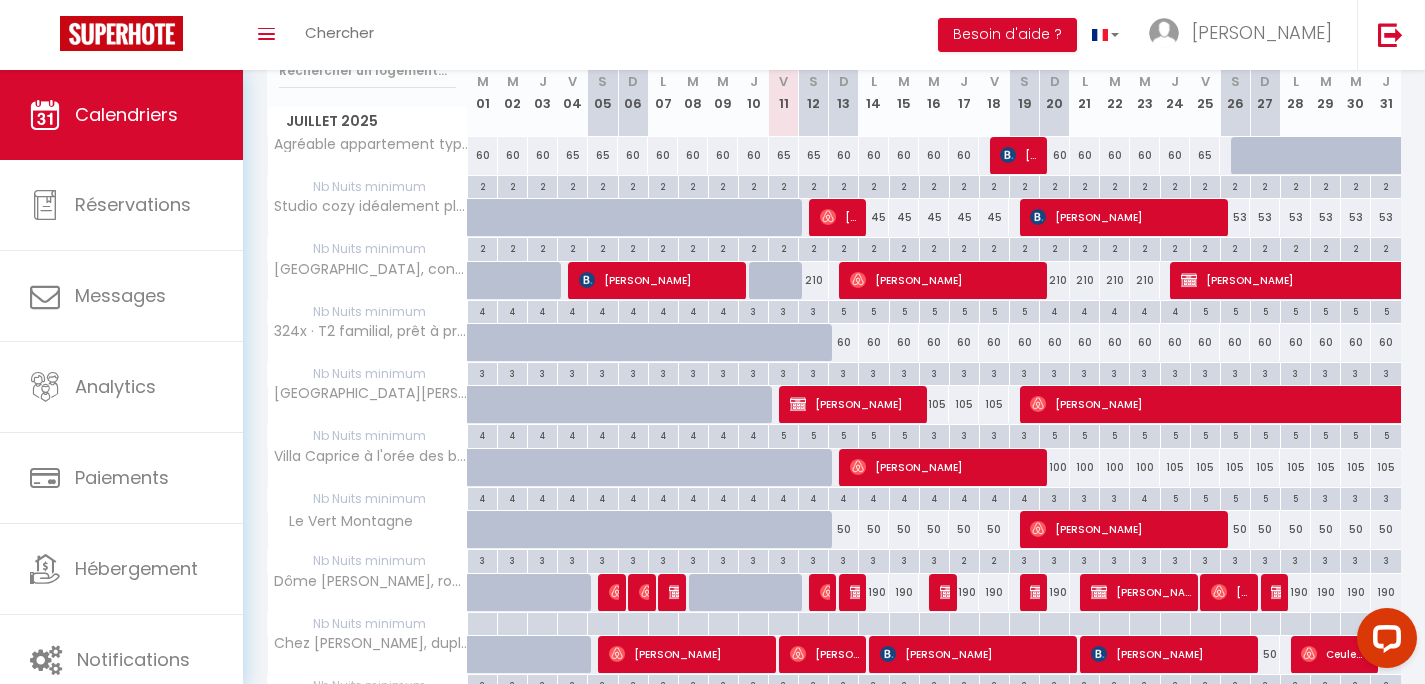 click on "[PERSON_NAME]" at bounding box center [1231, 592] 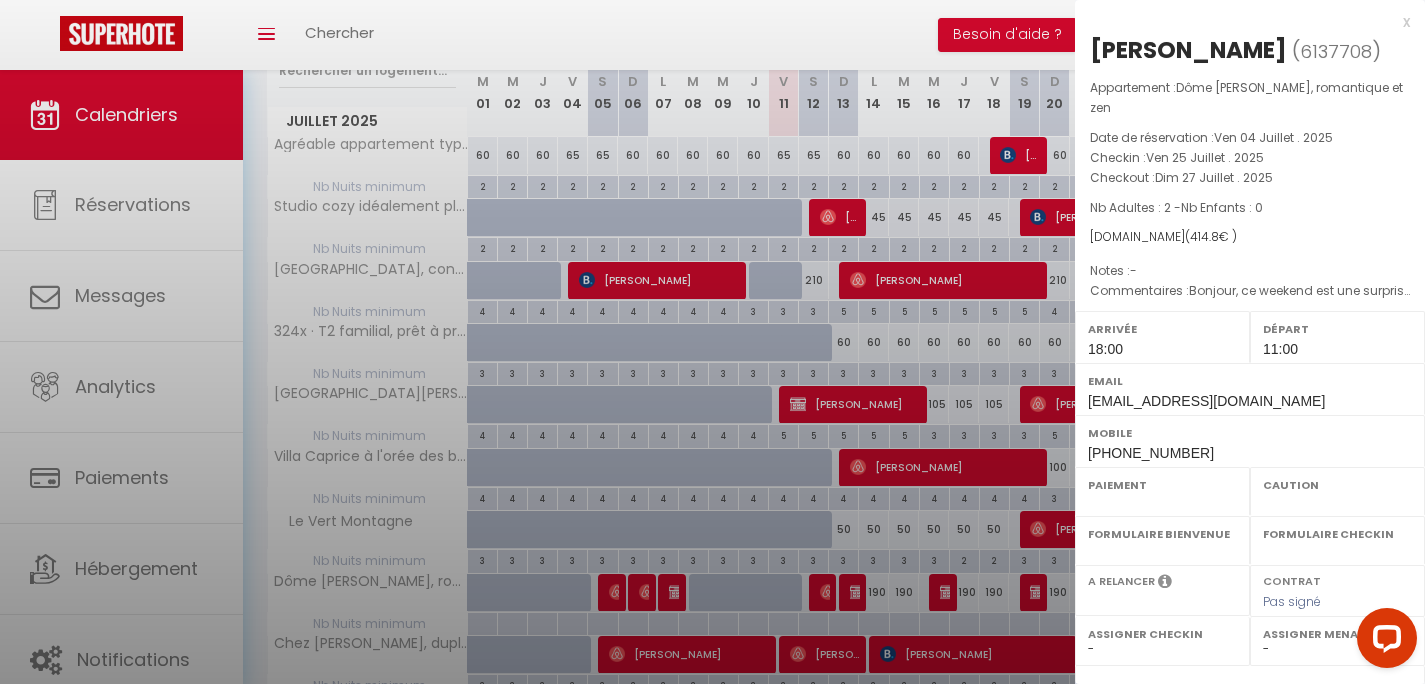 select on "OK" 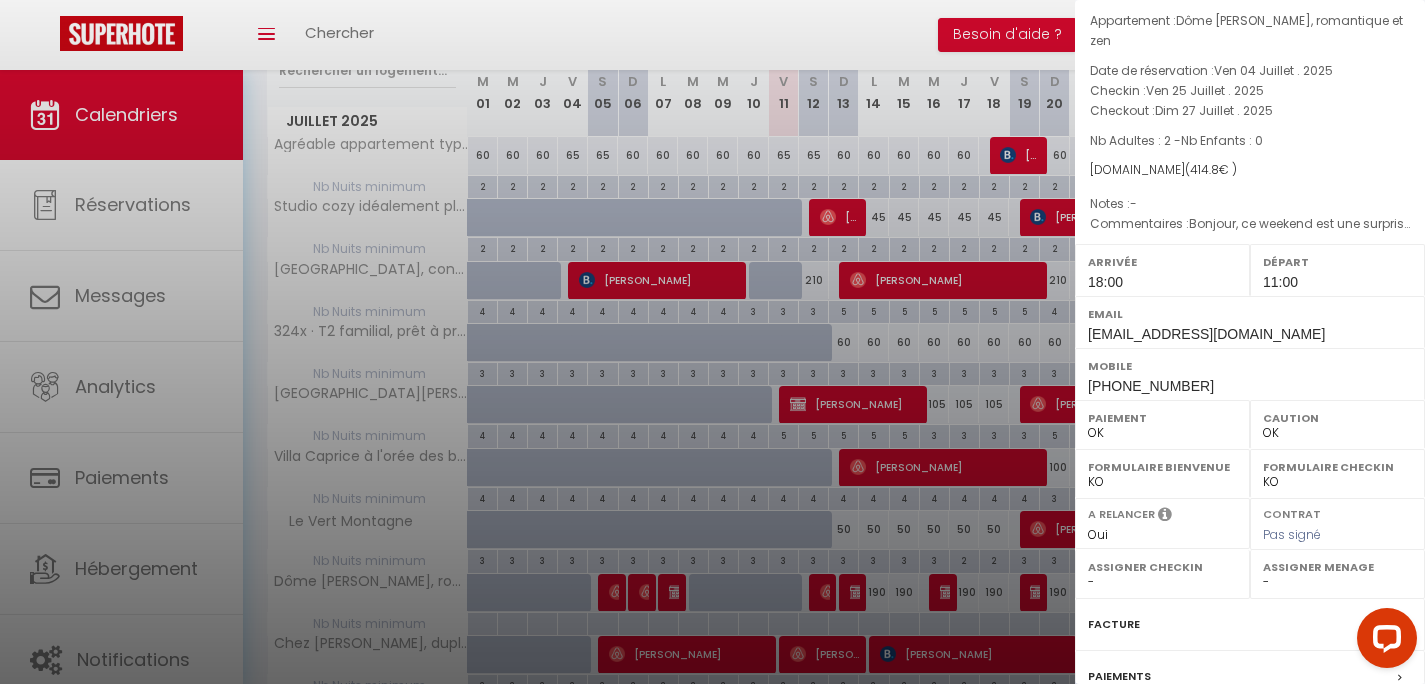 scroll, scrollTop: 0, scrollLeft: 0, axis: both 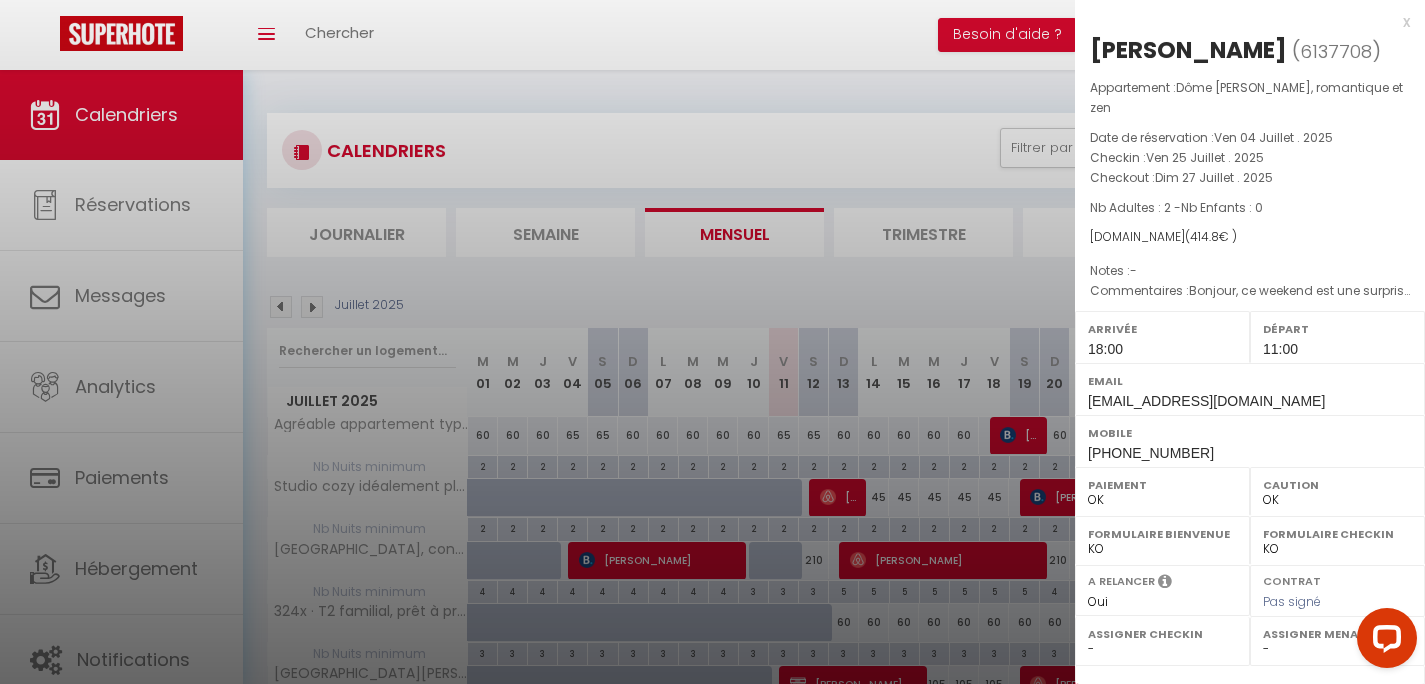 click on "x" at bounding box center (1242, 22) 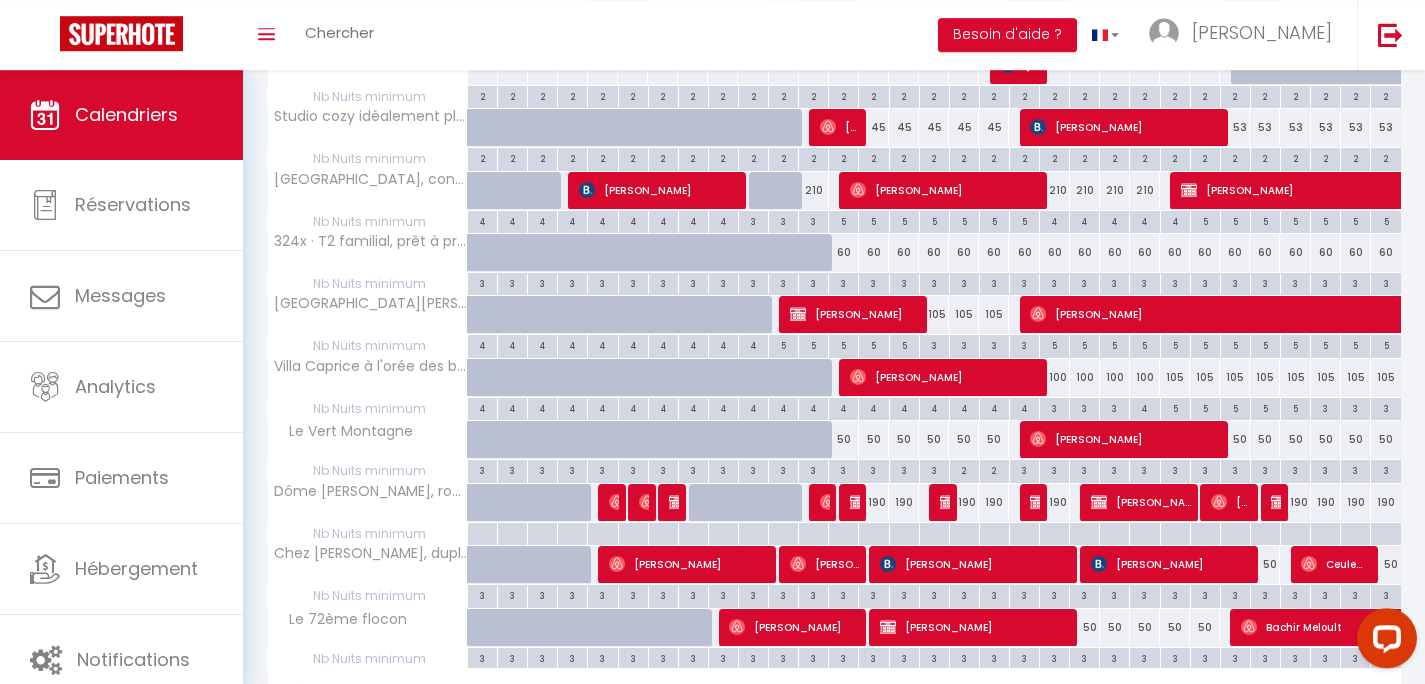 scroll, scrollTop: 480, scrollLeft: 0, axis: vertical 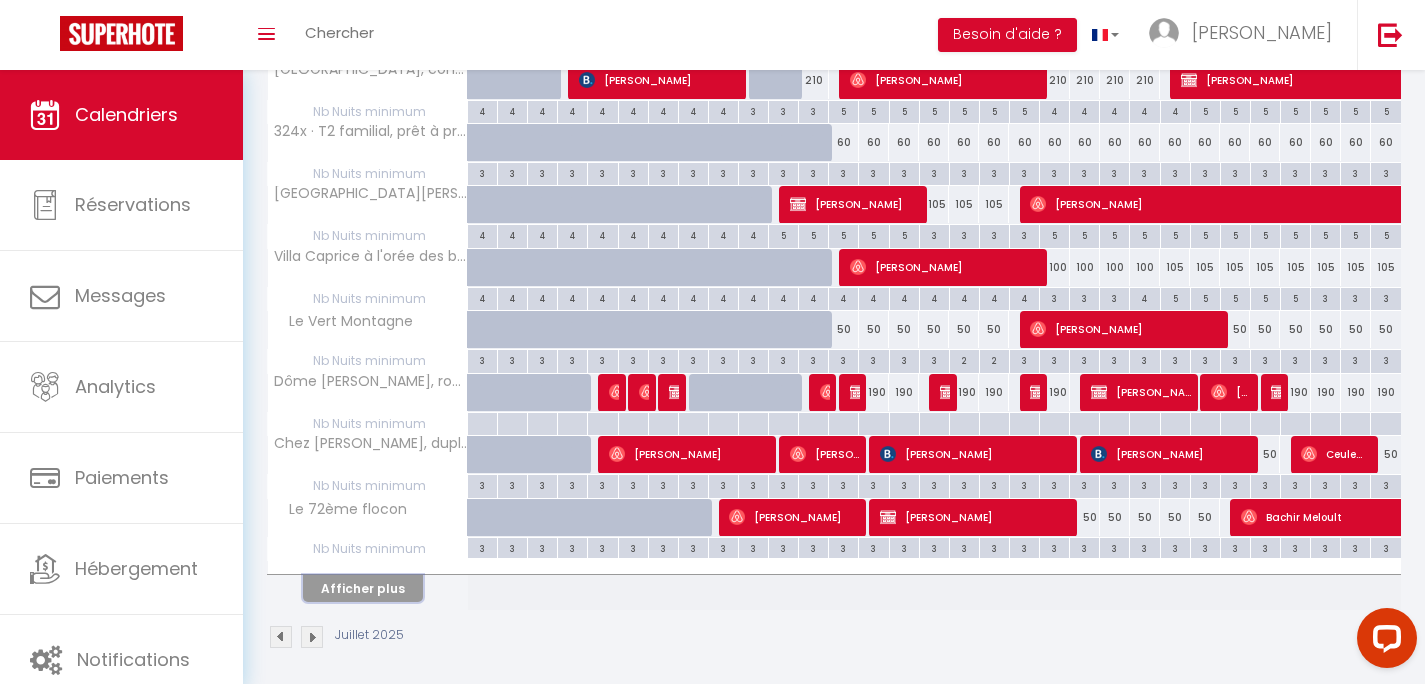 click on "Afficher plus" at bounding box center [363, 588] 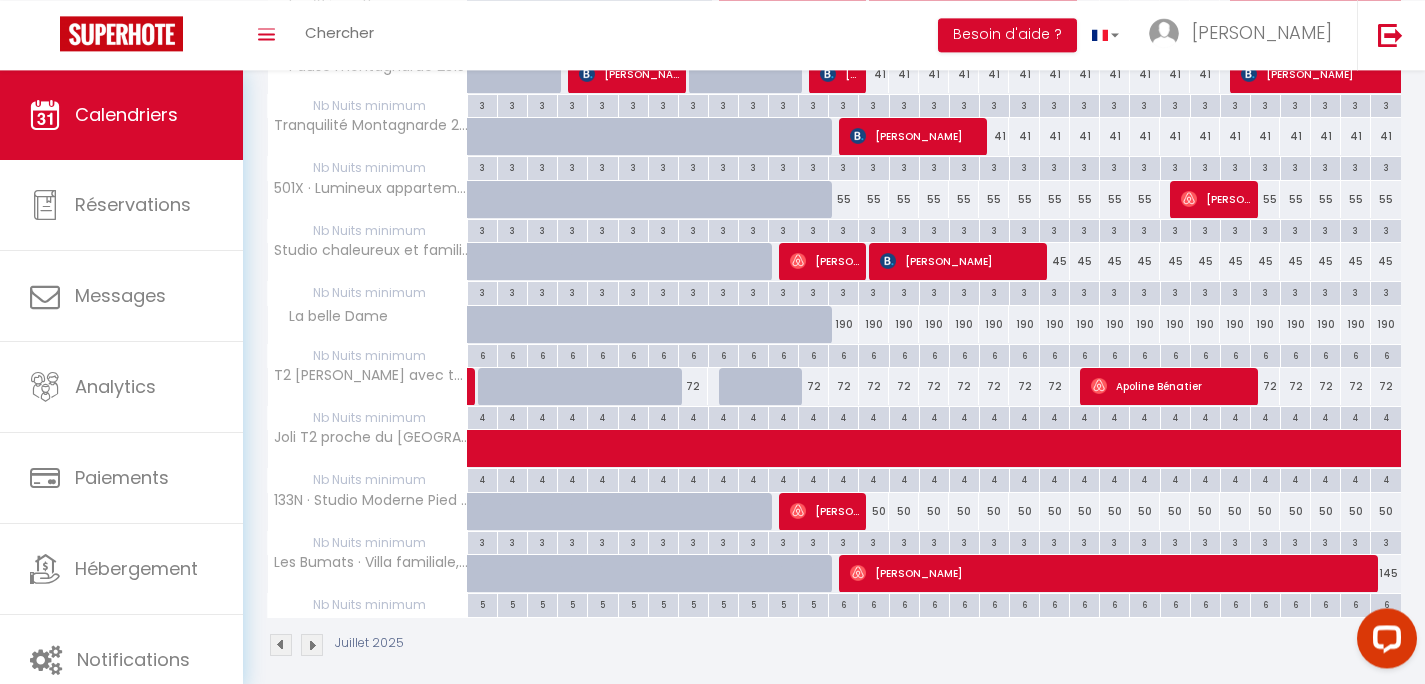 scroll, scrollTop: 1001, scrollLeft: 0, axis: vertical 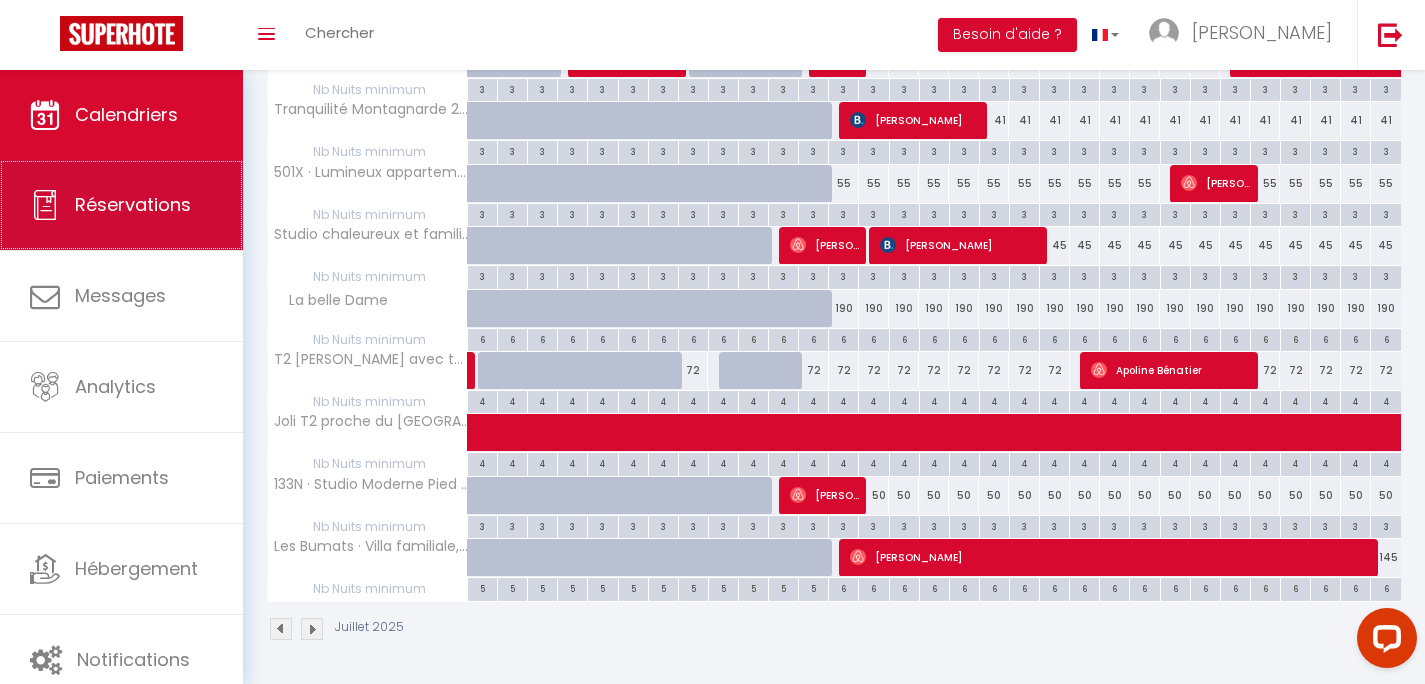 click on "Réservations" at bounding box center (133, 204) 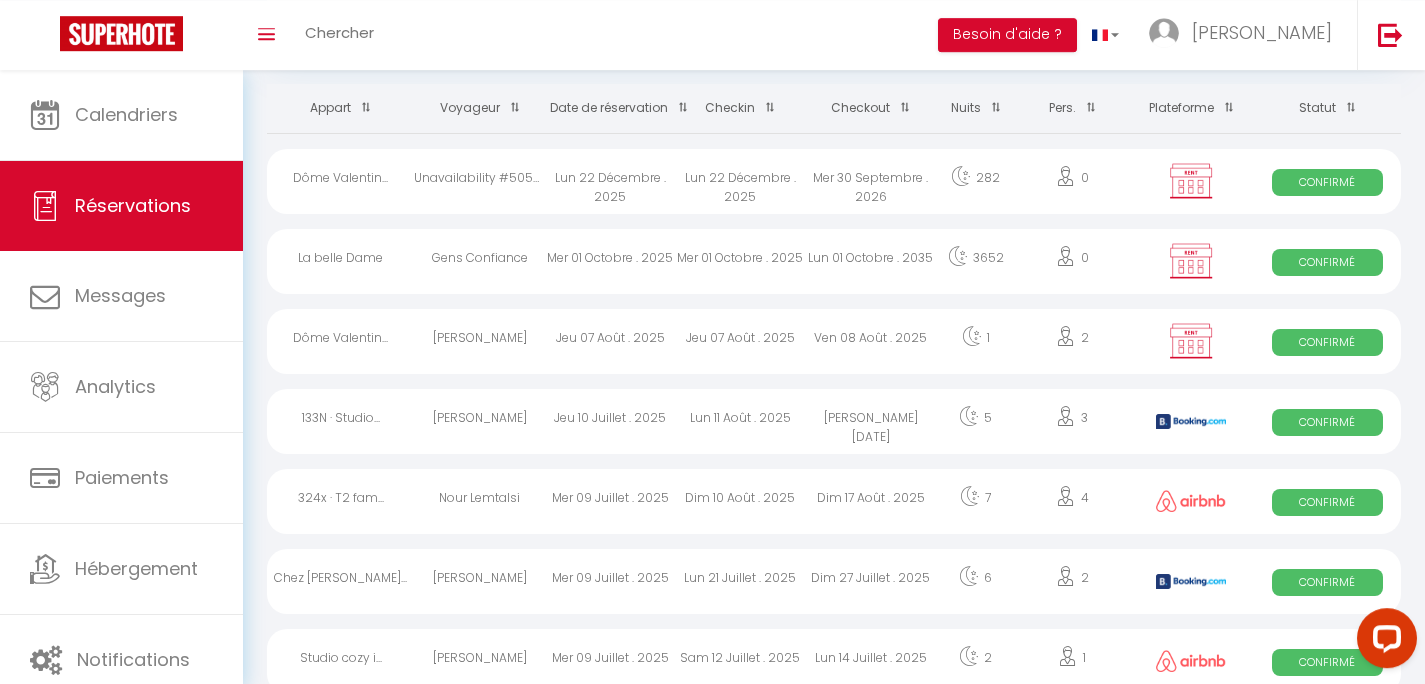scroll, scrollTop: 30, scrollLeft: 0, axis: vertical 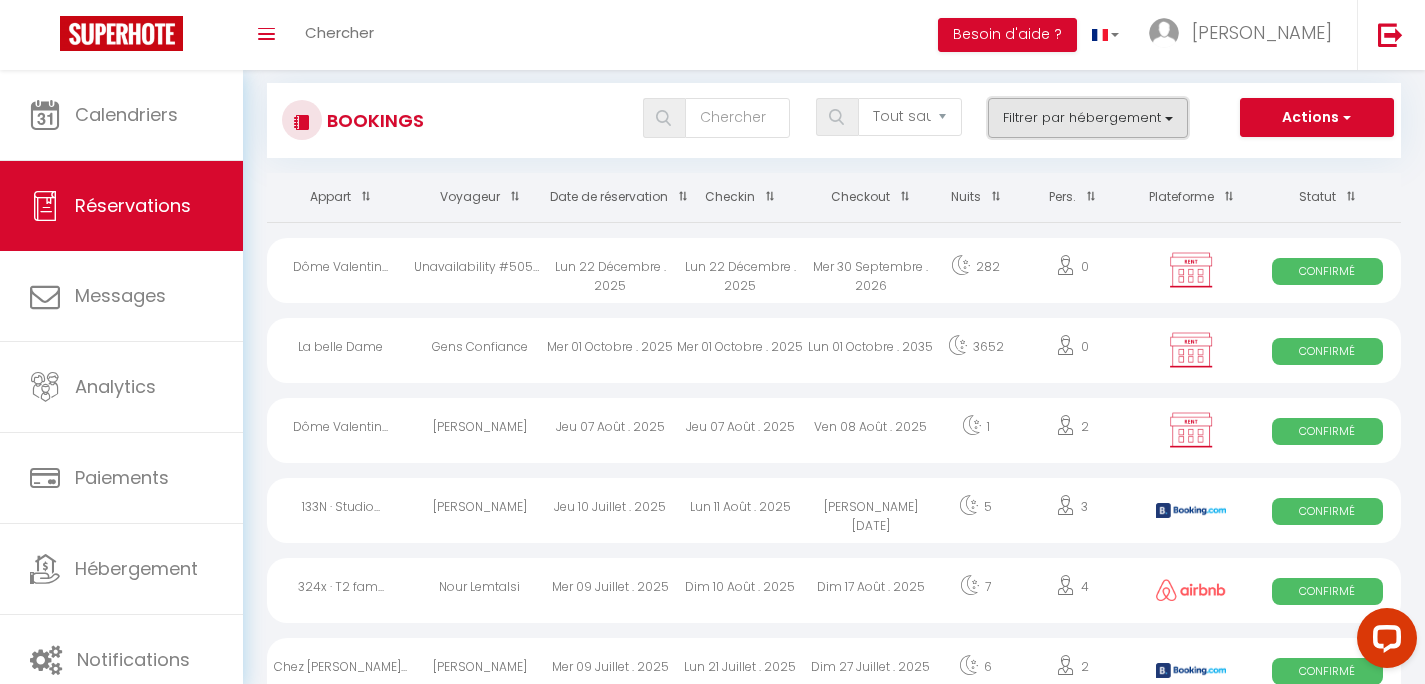 click on "Filtrer par hébergement" at bounding box center [1088, 118] 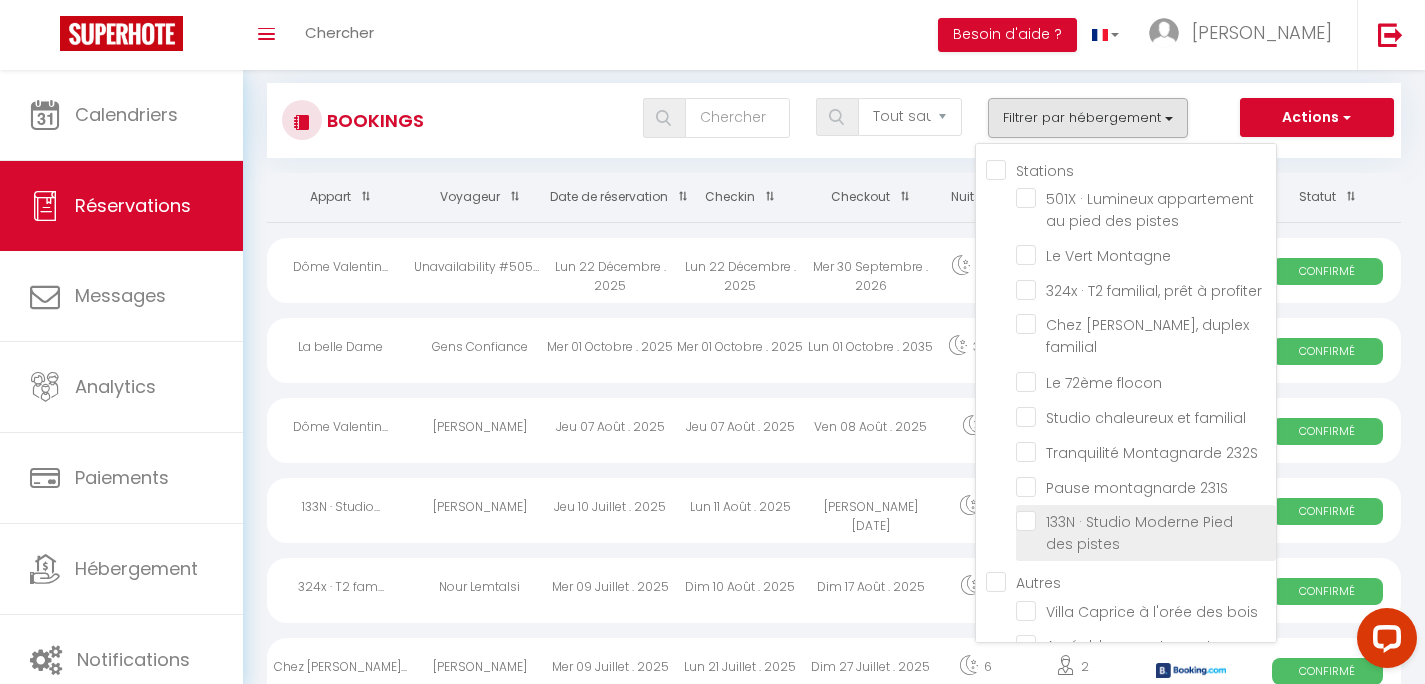click on "133N · Studio Moderne Pied des pistes" at bounding box center (1146, 521) 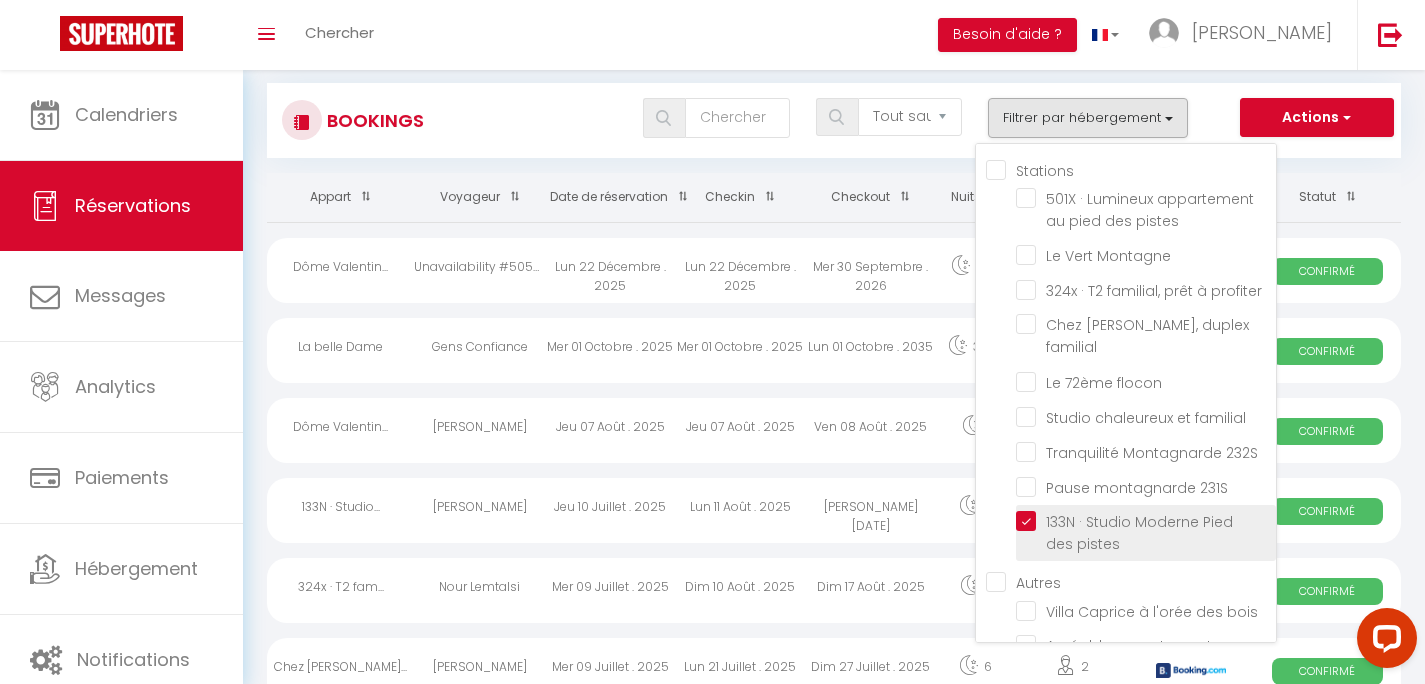 checkbox on "false" 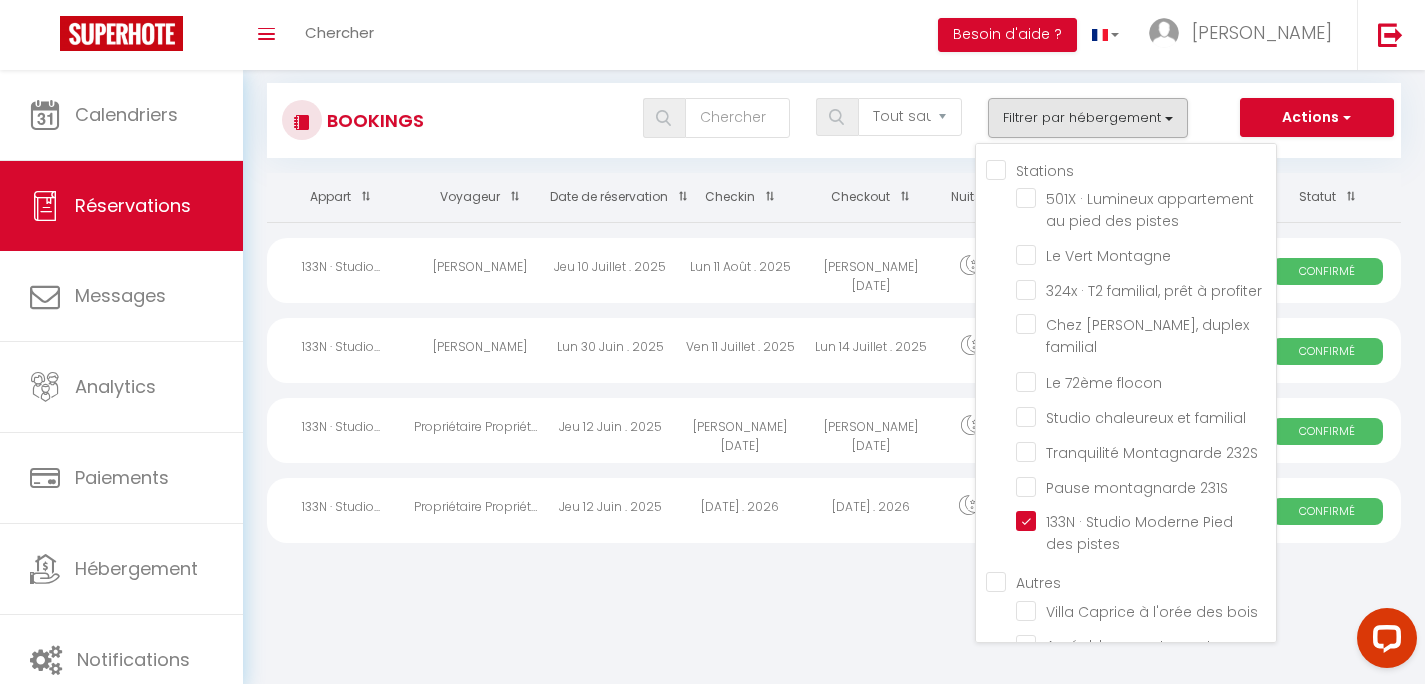 click on "Bookings         Tous les statuts   Annulé   Confirmé   Non Confirmé   Tout sauf annulé   No Show   Request
Filtrer par hébergement
Stations
501X · Lumineux appartement au pied des pistes
Le [GEOGRAPHIC_DATA]
324x · T2 familial, prêt à profiter
Chez [PERSON_NAME], duplex familial
Le 72ème flocon
Studio chaleureux et familial
Tranquilité Montagnarde 232S
Pause montagnarde 231S
133N · Studio Moderne Pied des pistes
Autres" at bounding box center [834, 310] 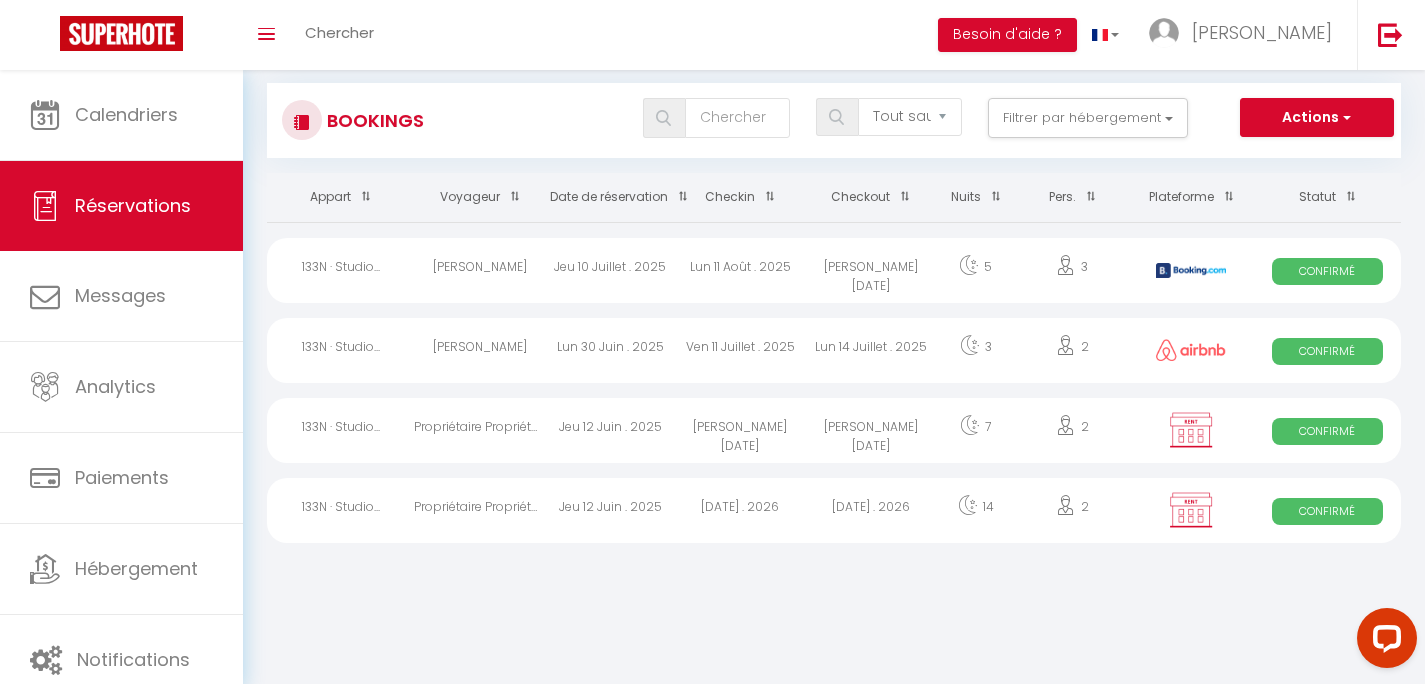 click on "Lun 30 Juin . 2025" at bounding box center (610, 350) 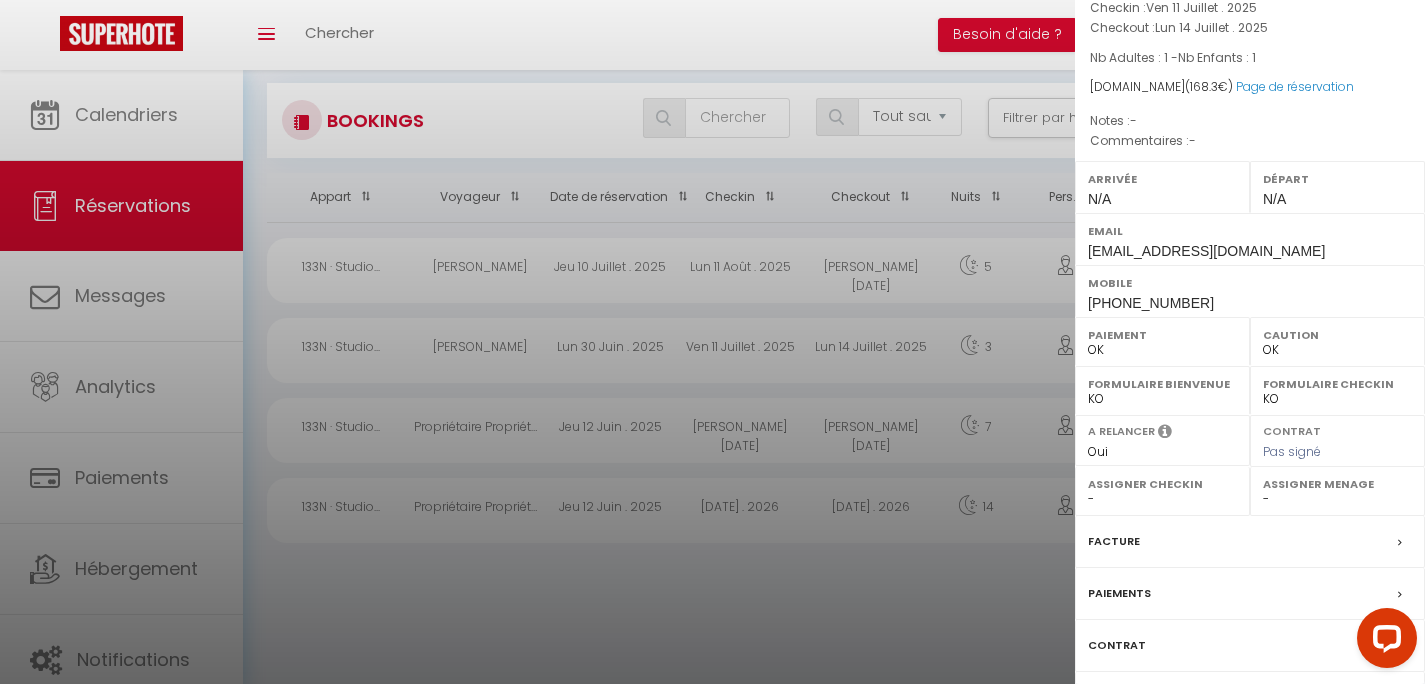 scroll, scrollTop: 267, scrollLeft: 0, axis: vertical 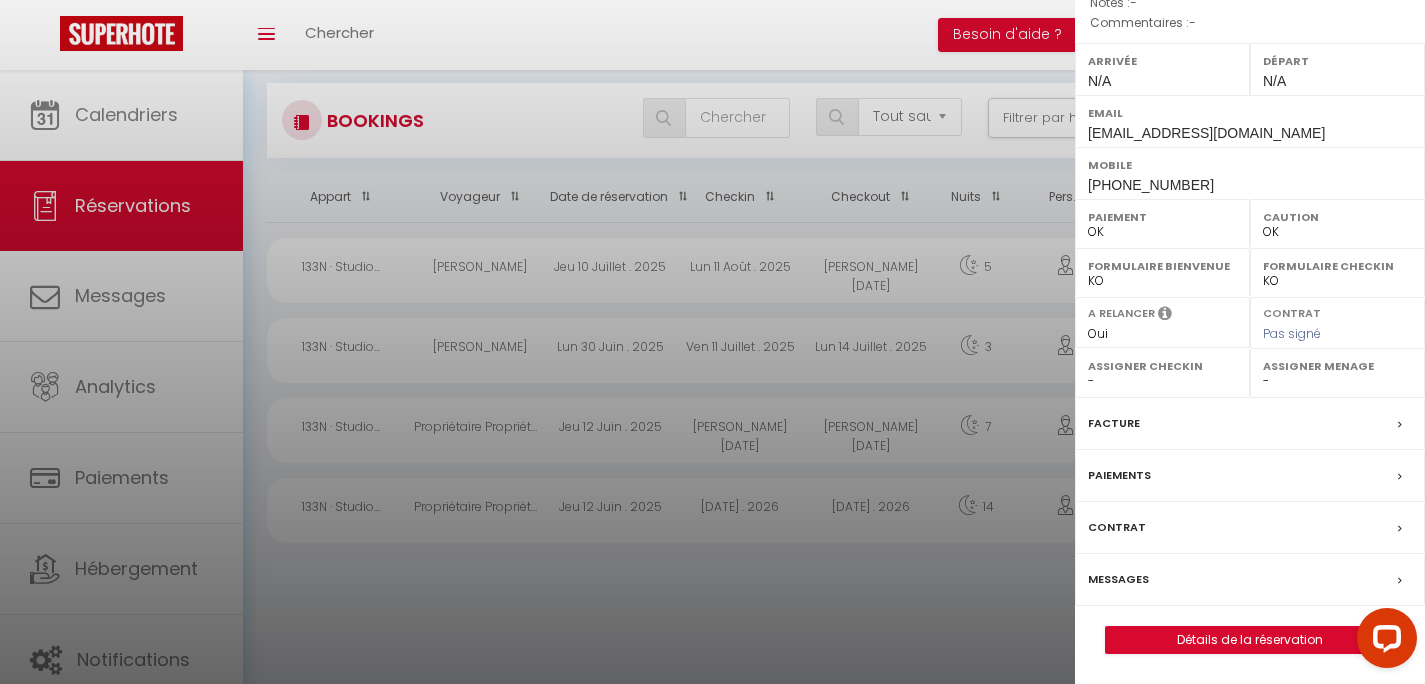 click on "Messages" at bounding box center (1118, 579) 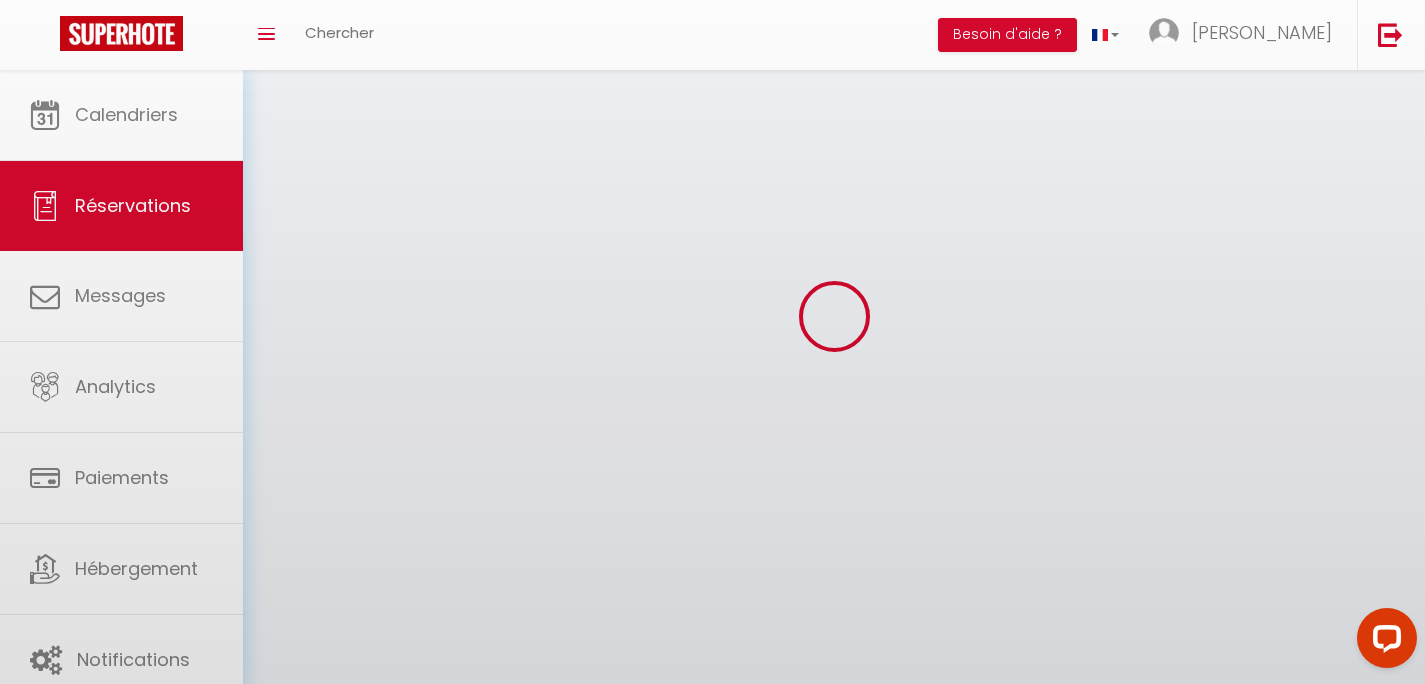 scroll, scrollTop: 0, scrollLeft: 0, axis: both 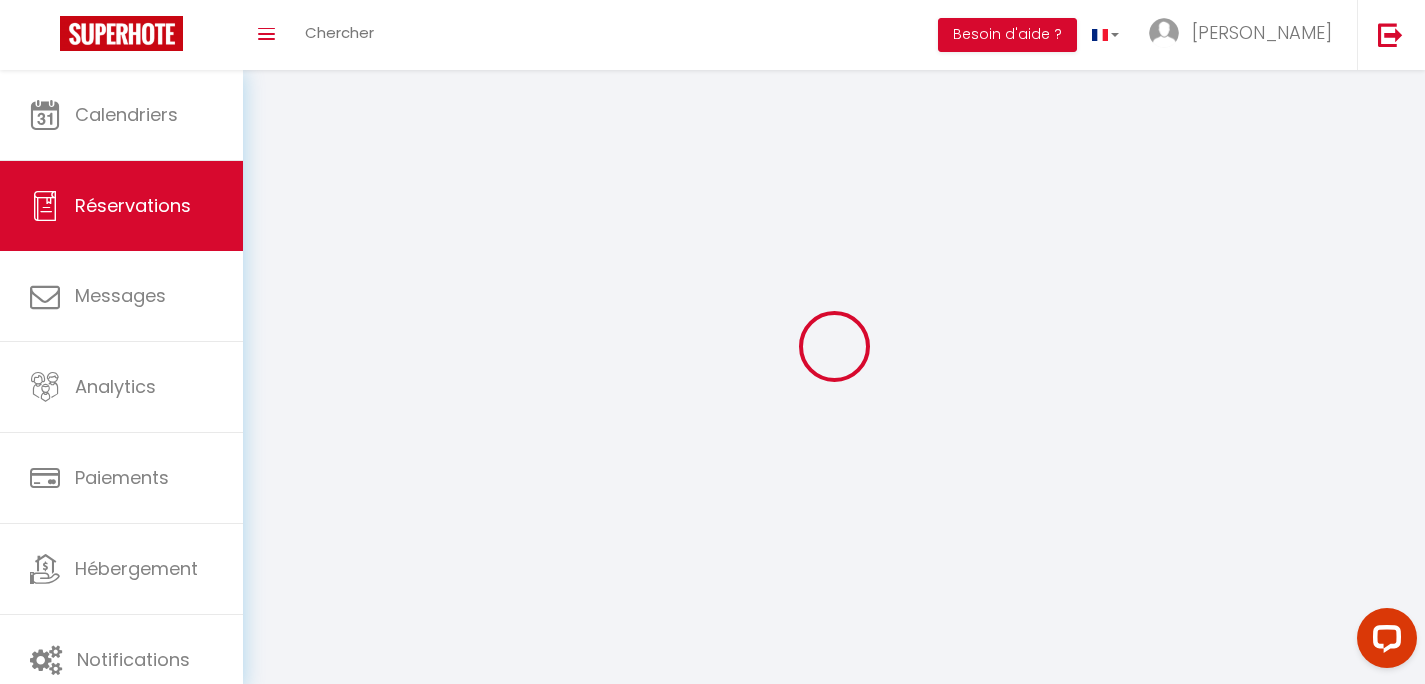 select 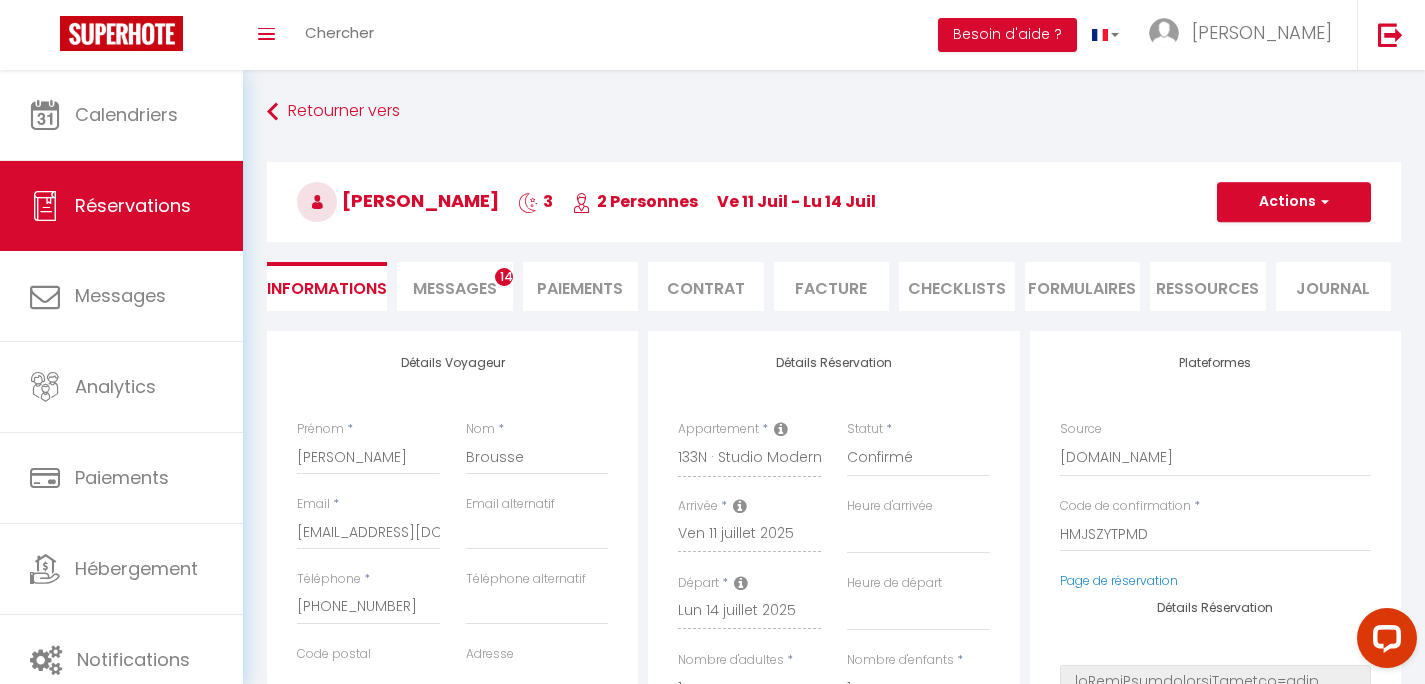 select 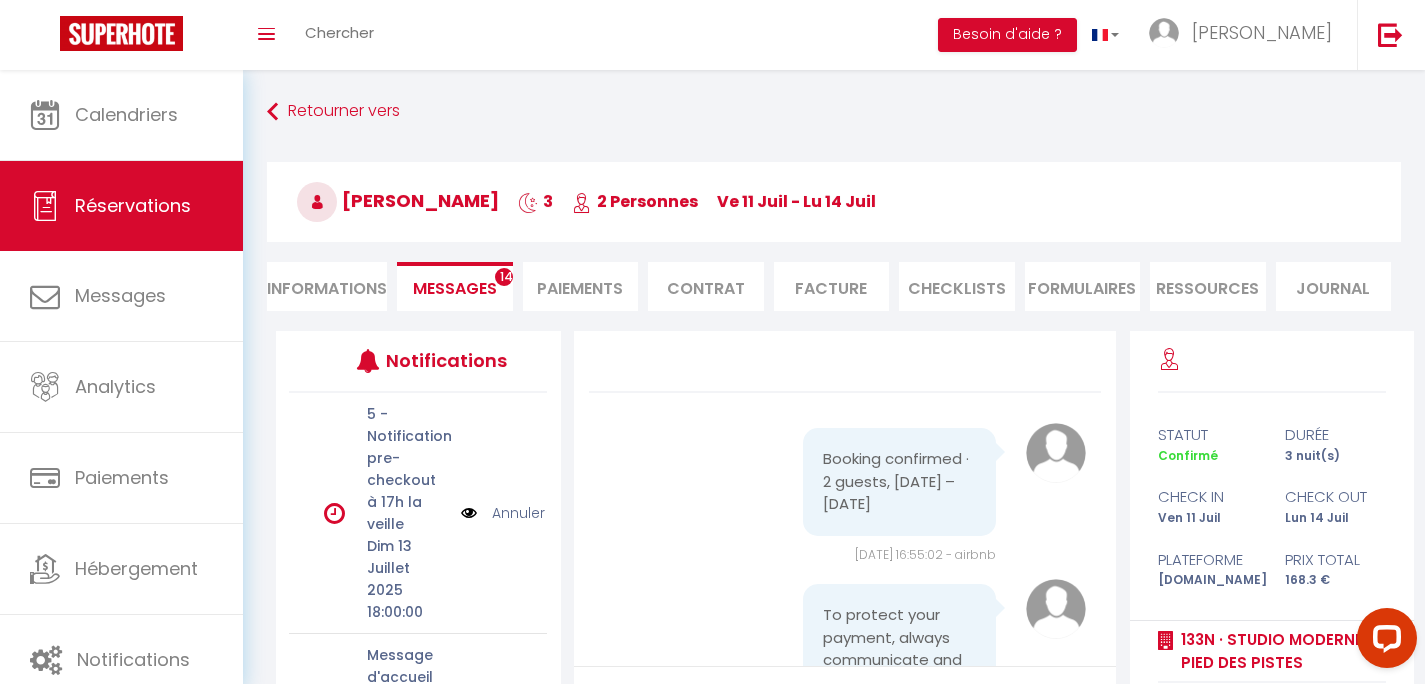 scroll, scrollTop: 7713, scrollLeft: 0, axis: vertical 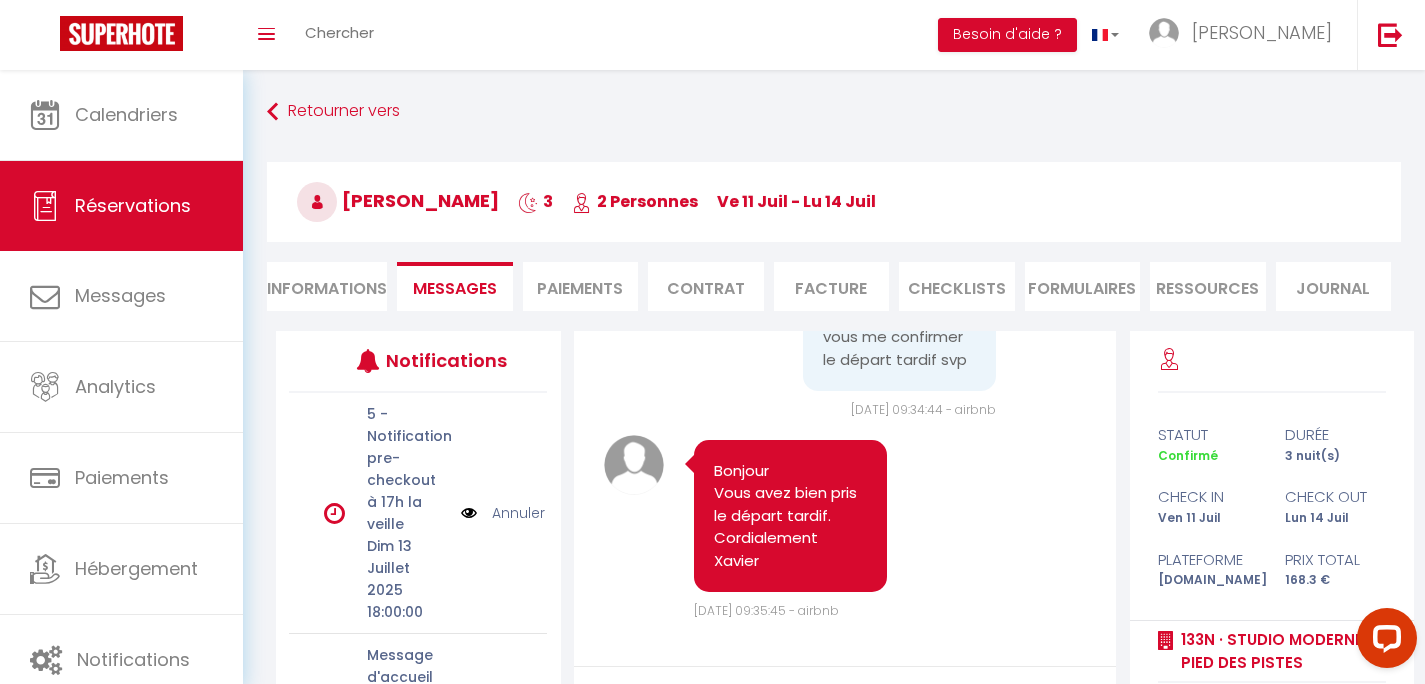 click on "Messages" at bounding box center (455, 288) 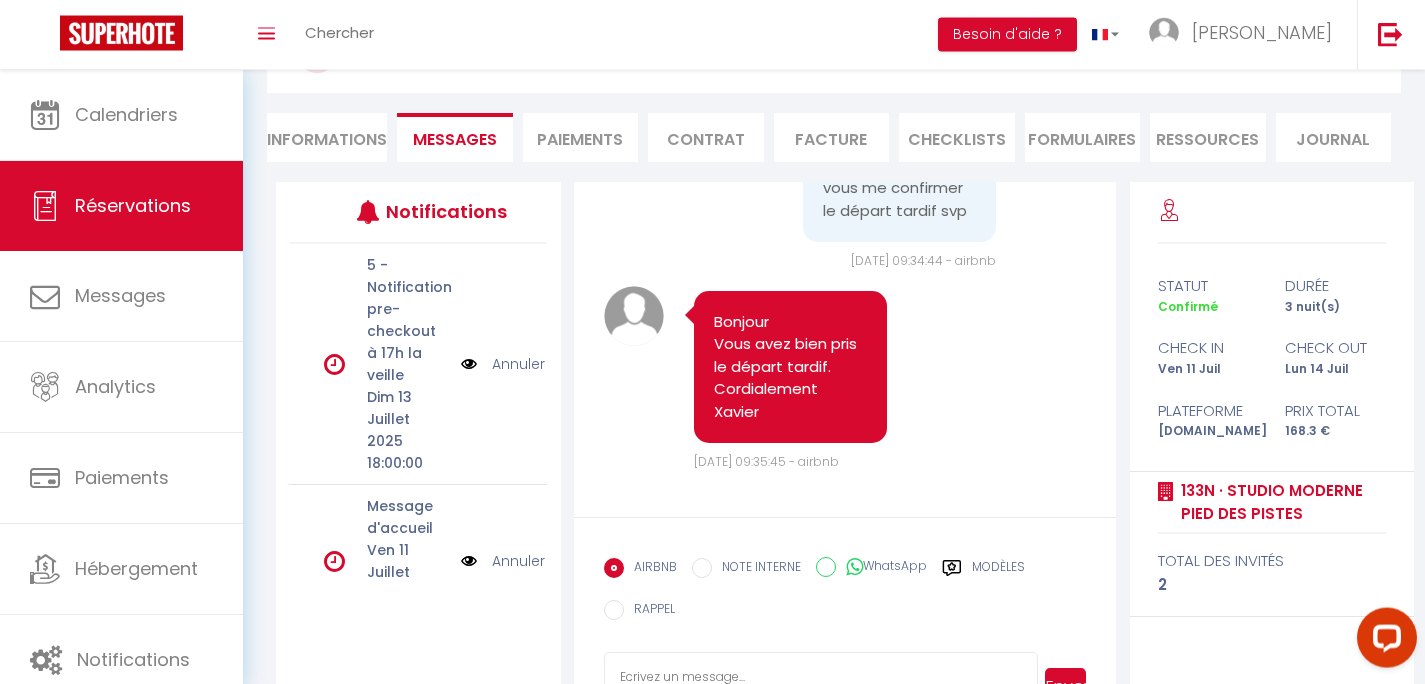scroll, scrollTop: 160, scrollLeft: 0, axis: vertical 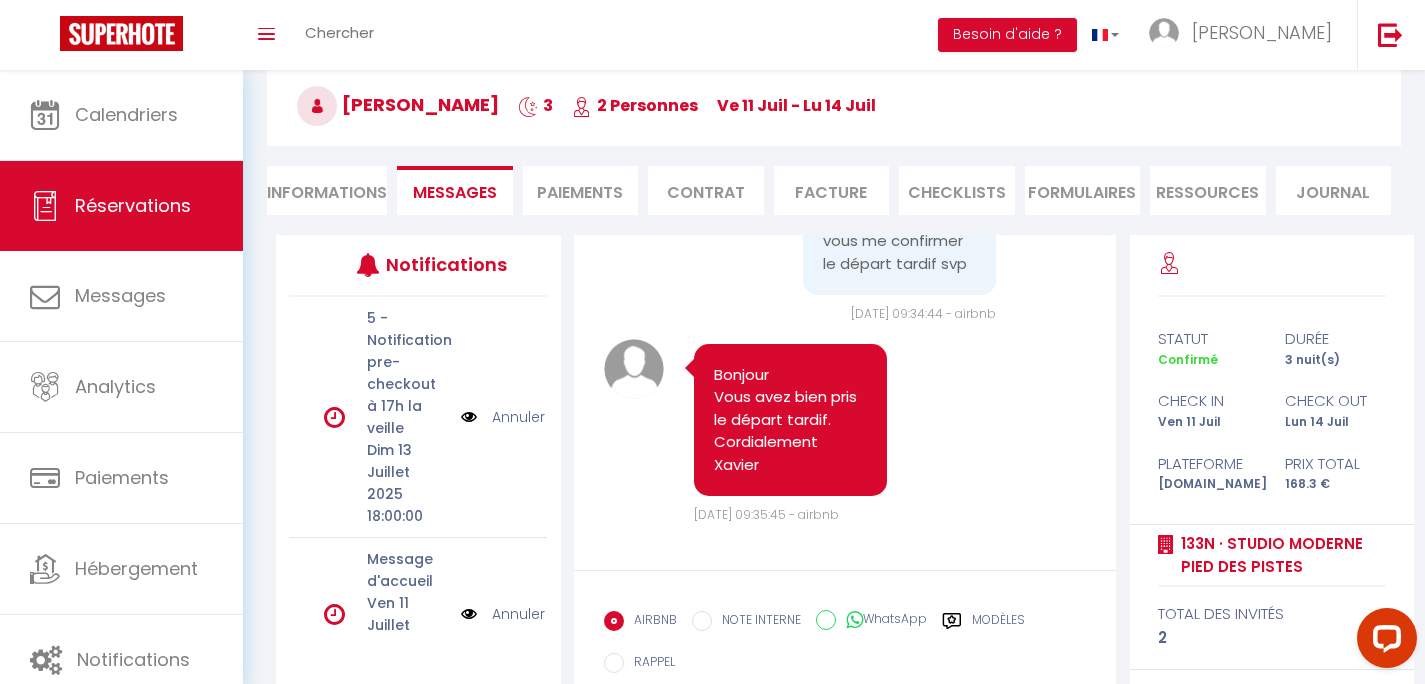 click on "Annuler" at bounding box center [518, 417] 